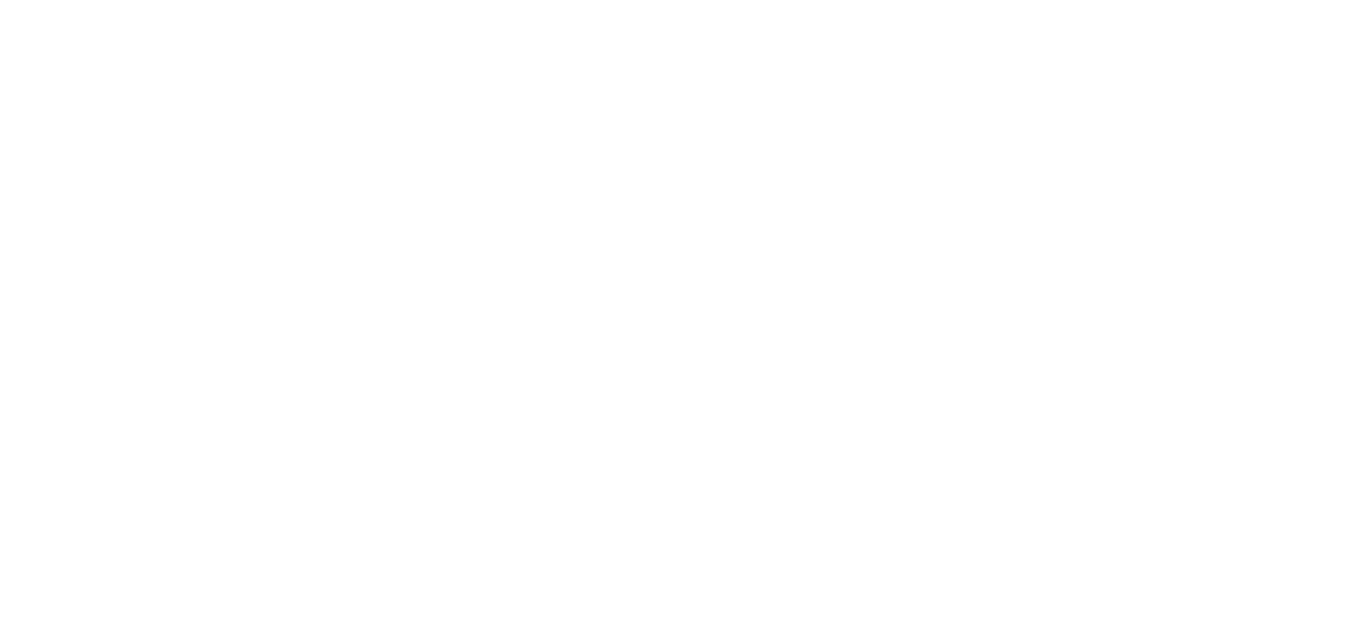 scroll, scrollTop: 0, scrollLeft: 0, axis: both 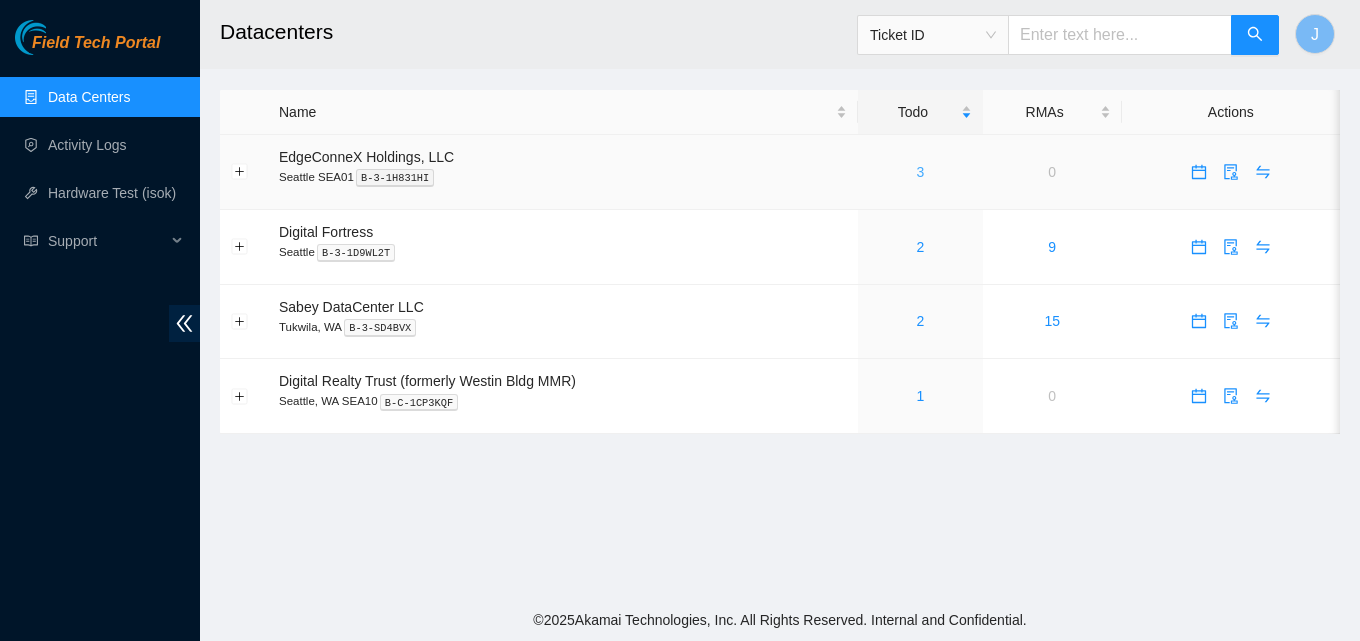 click on "3" at bounding box center [920, 172] 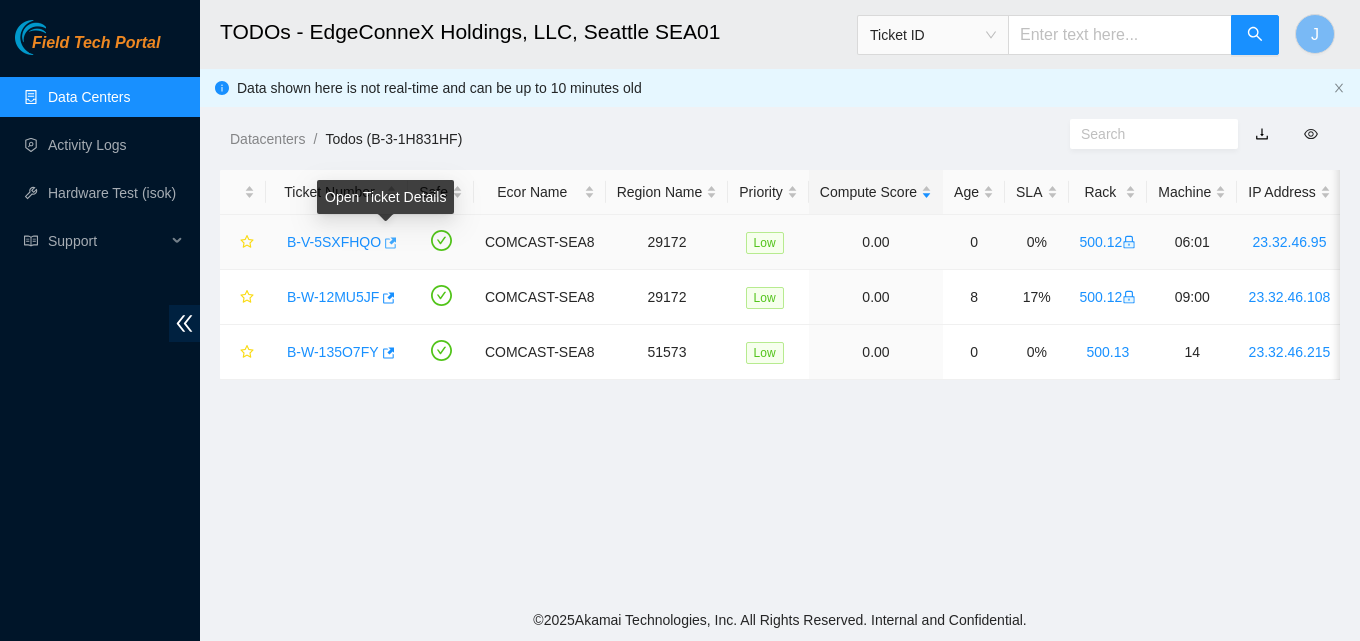 click 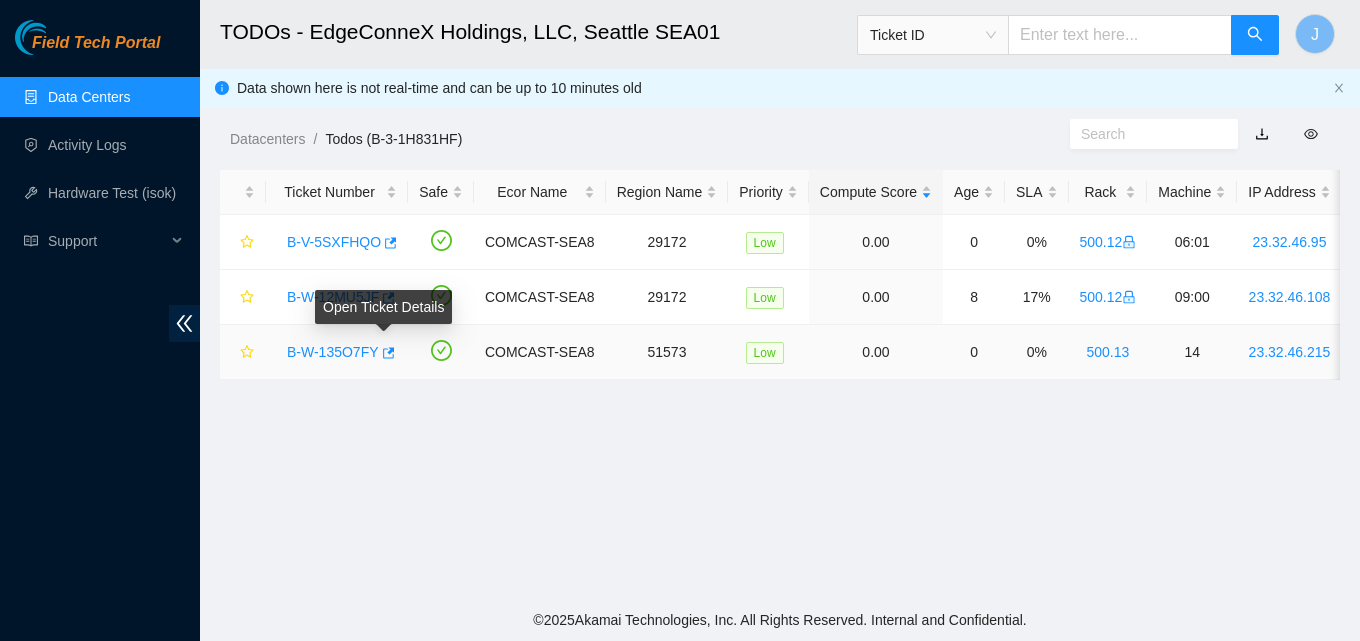 click on "B-W-135O7FY" at bounding box center [337, 352] 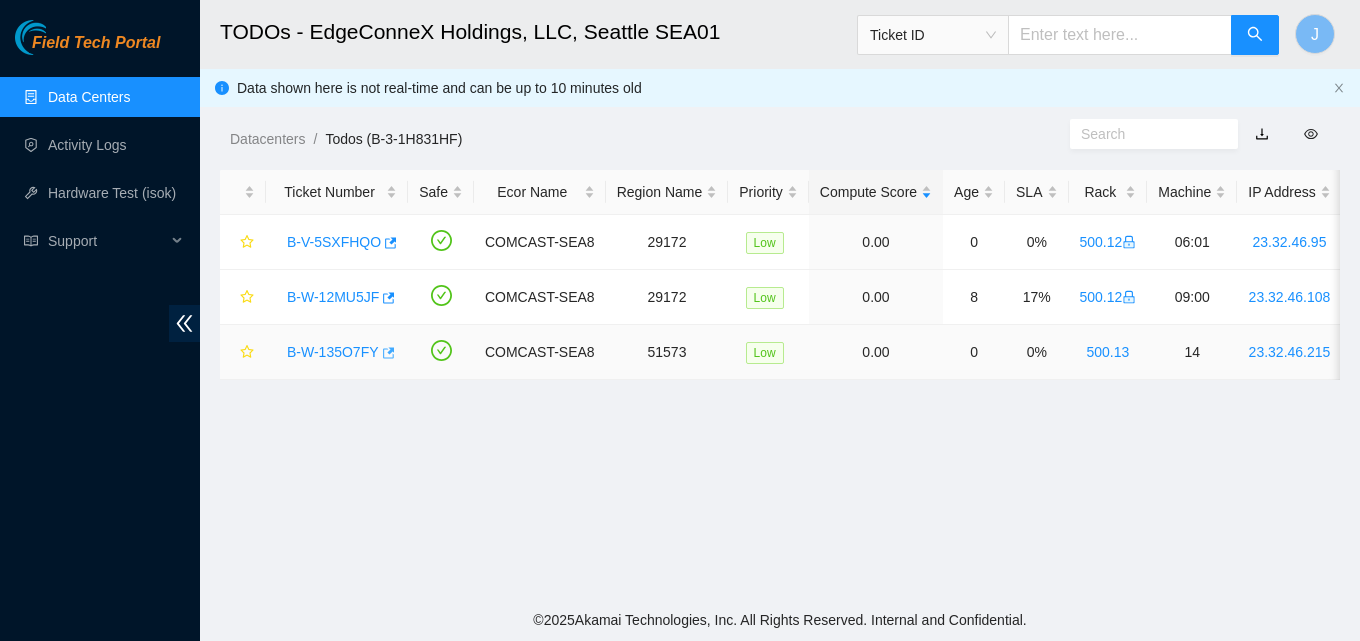 click 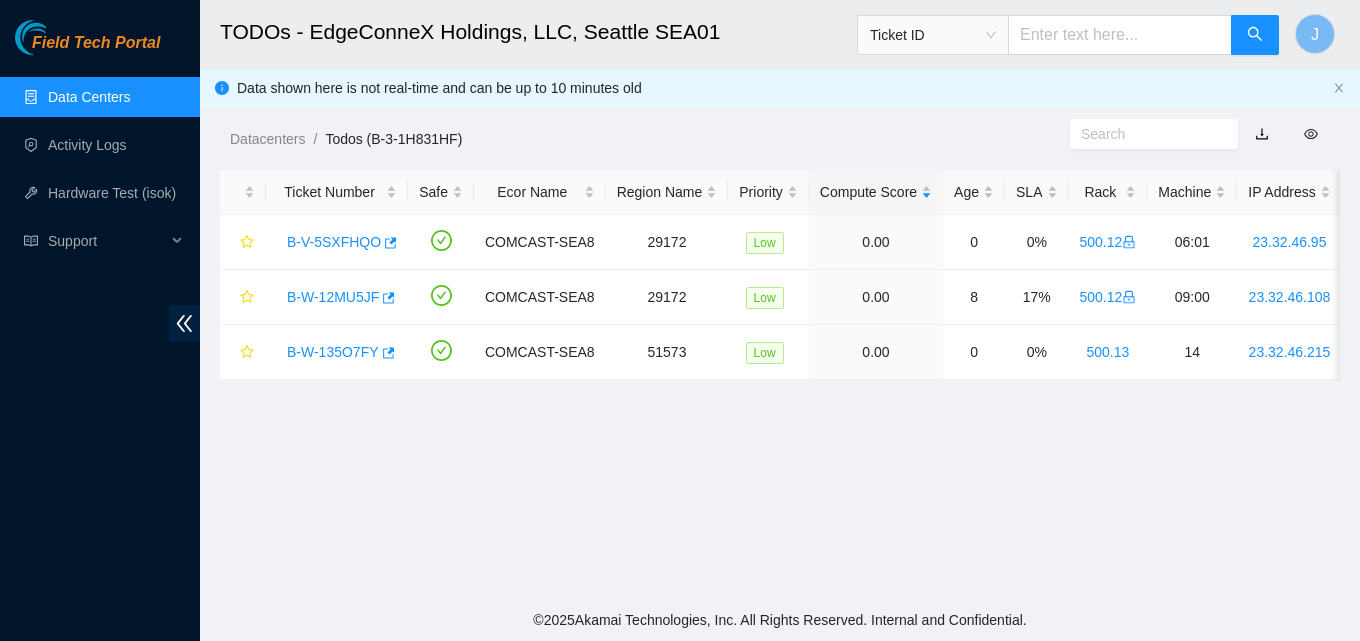 click on "Data Centers" at bounding box center (89, 97) 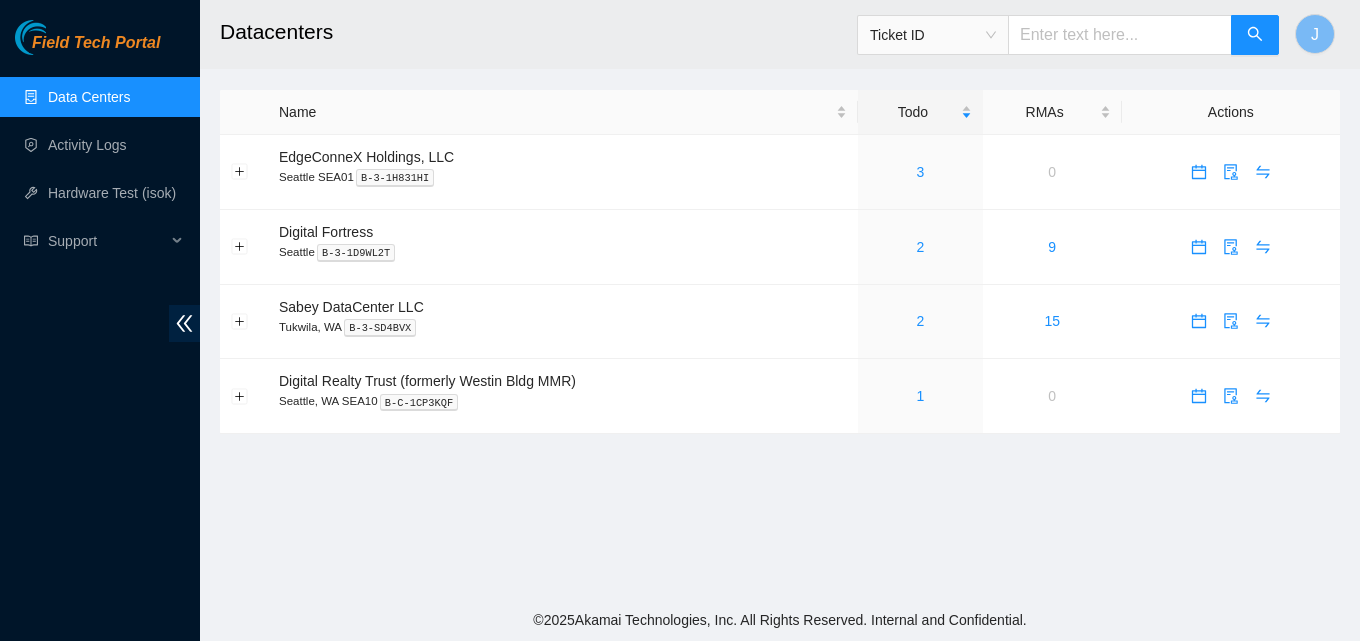 click on "Data Centers" at bounding box center (89, 97) 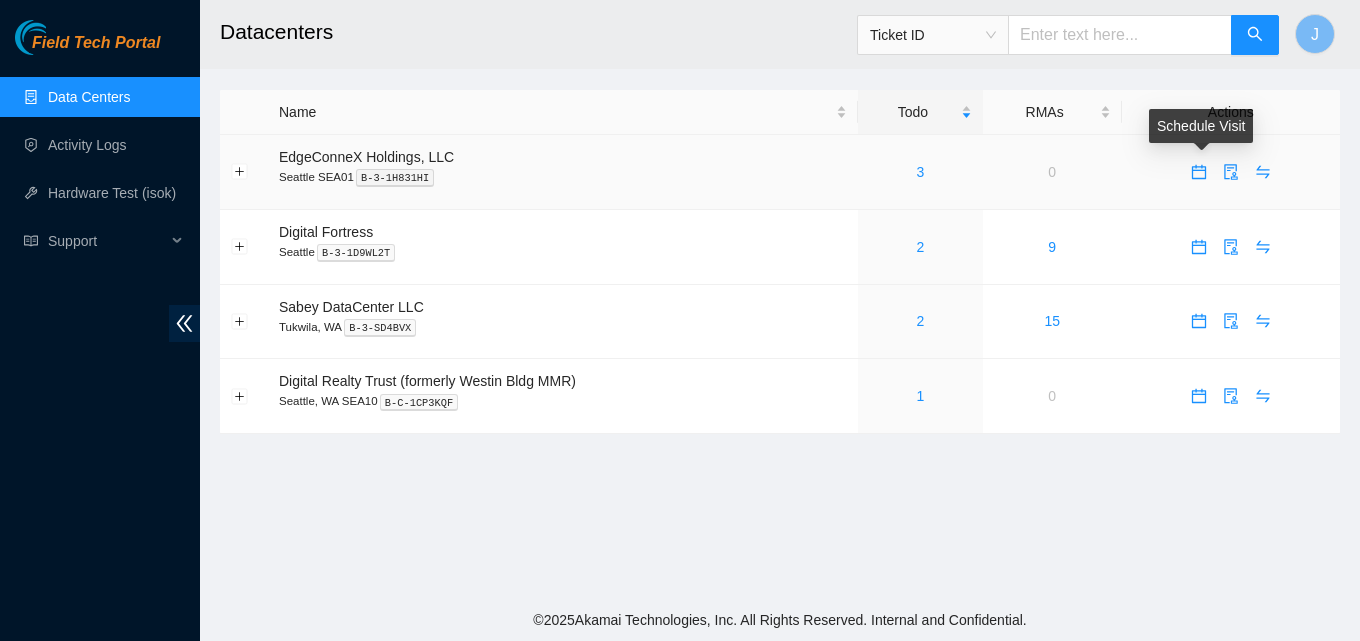 click 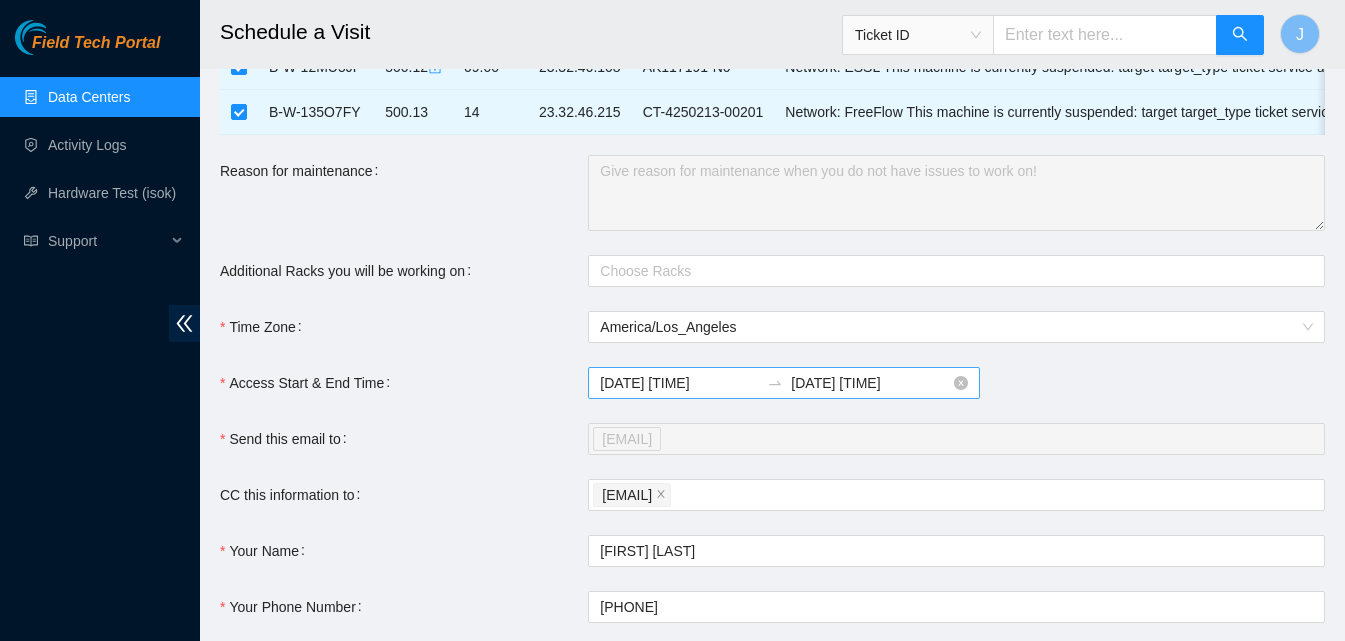 scroll, scrollTop: 200, scrollLeft: 0, axis: vertical 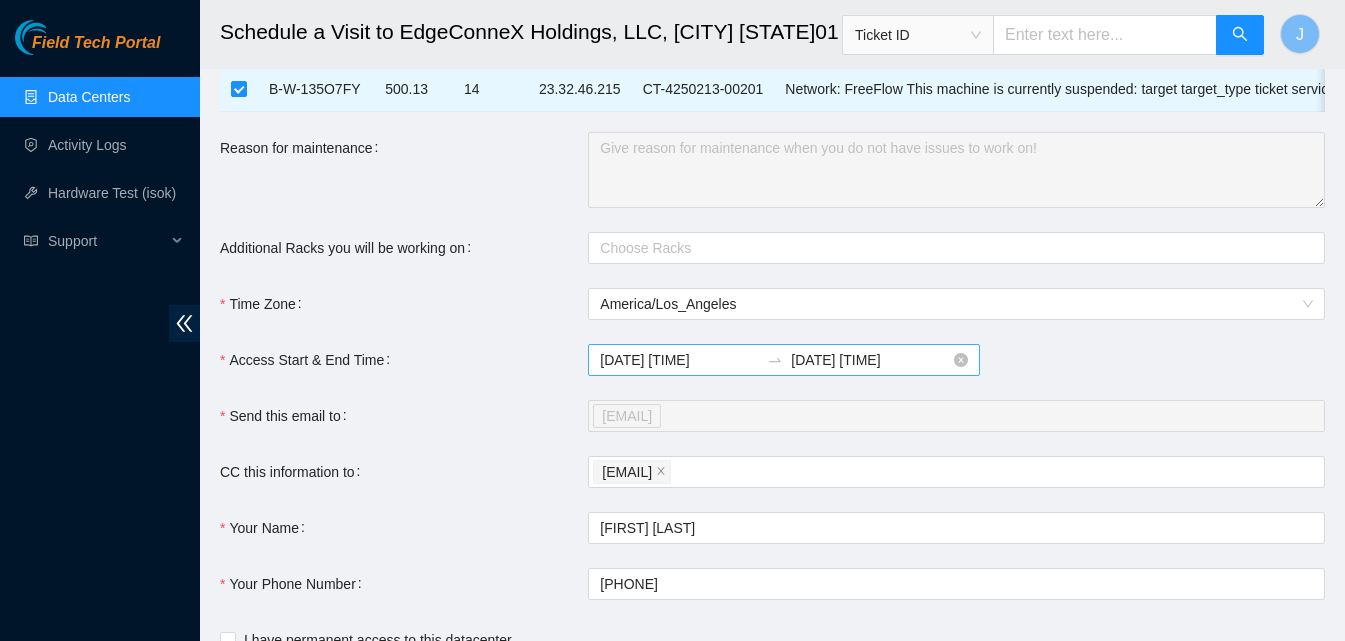 click on "2025-08-07 14:28" at bounding box center [679, 360] 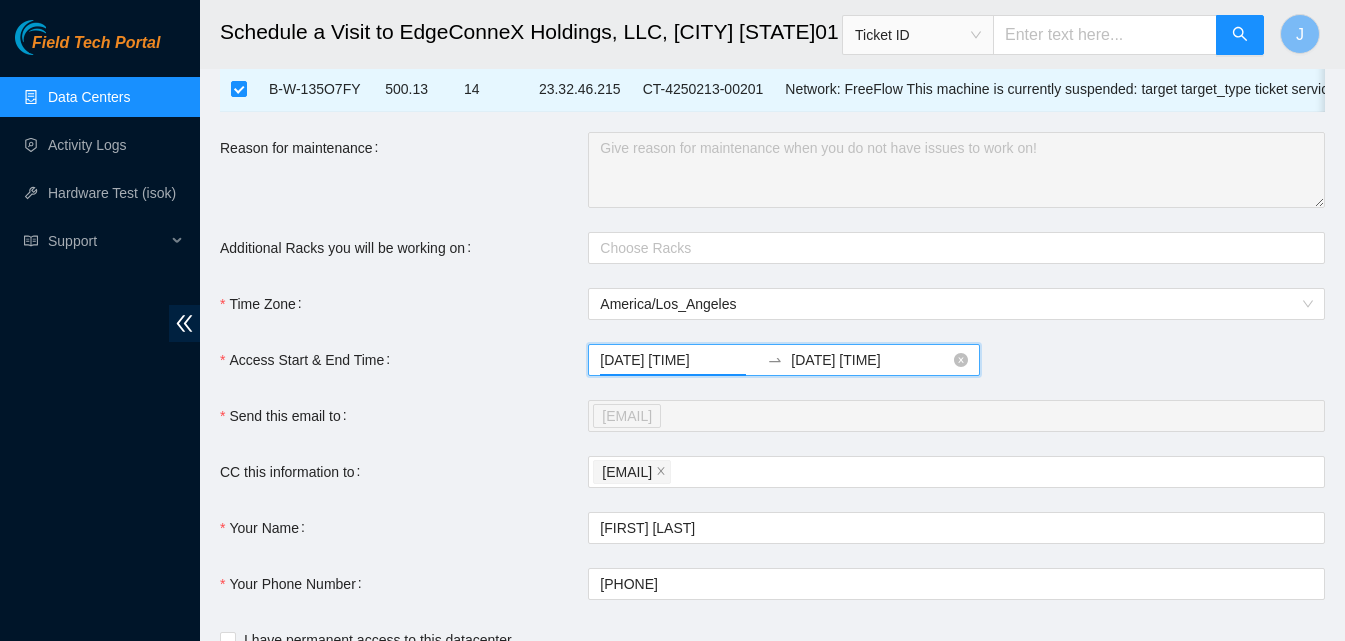 scroll, scrollTop: 392, scrollLeft: 0, axis: vertical 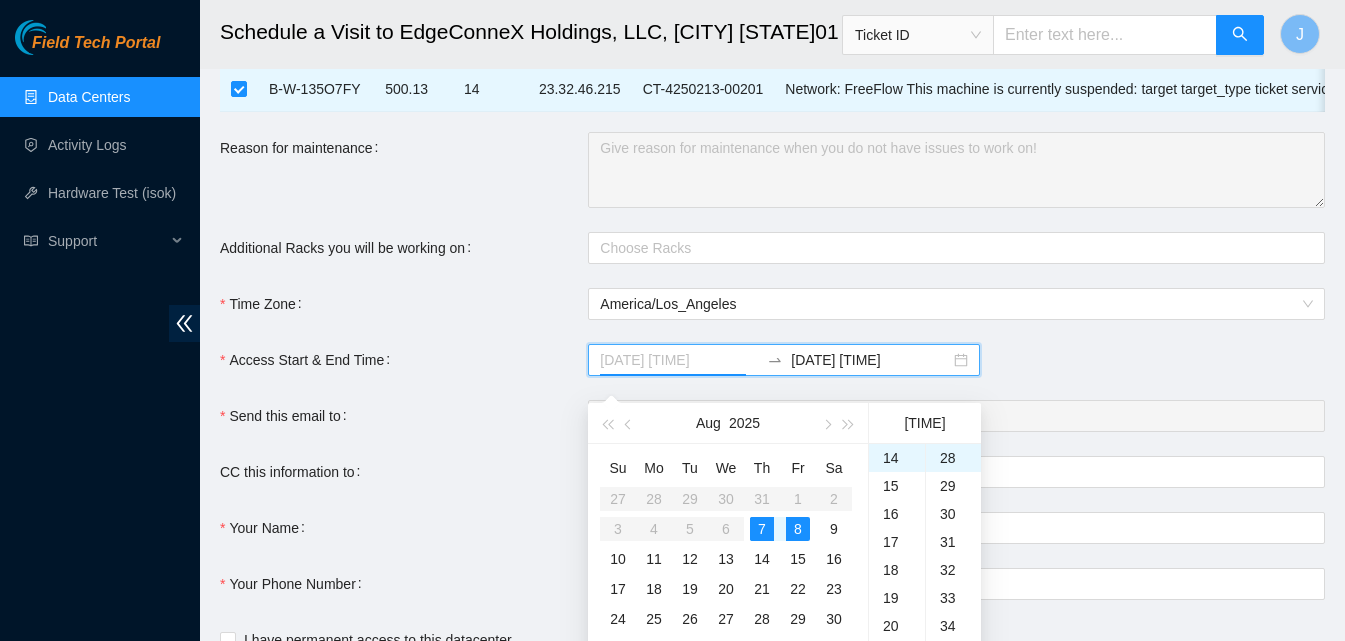 click on "8" at bounding box center [798, 529] 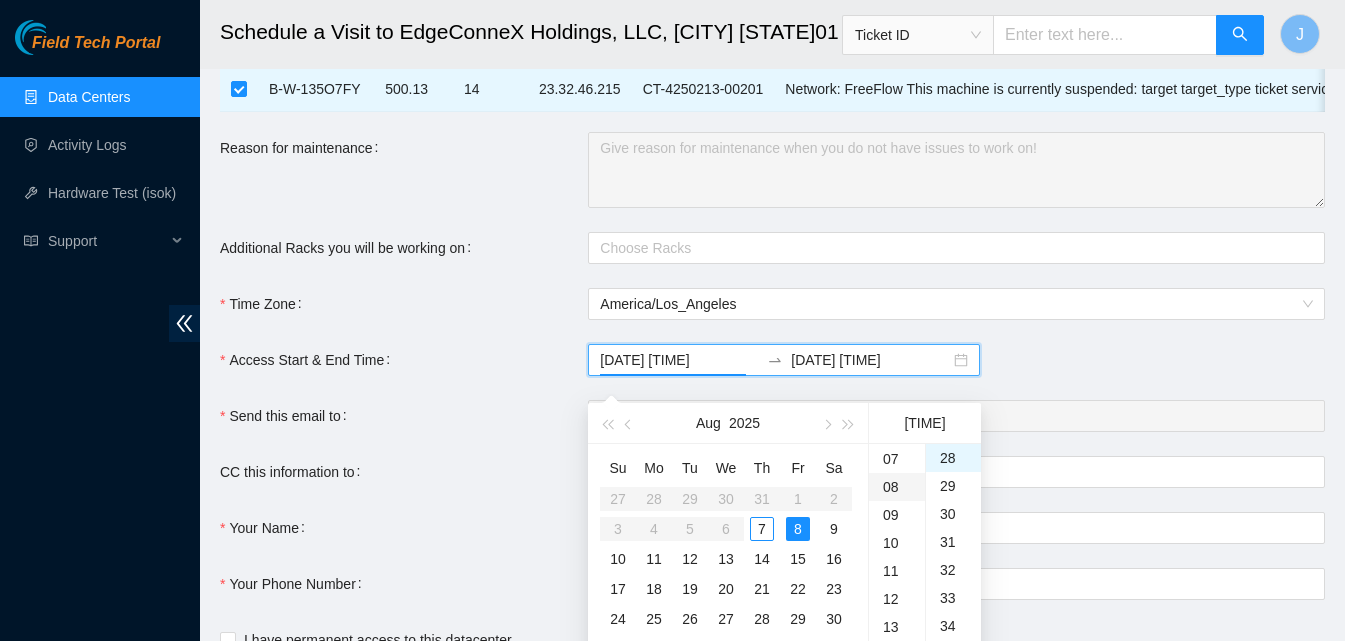 scroll, scrollTop: 192, scrollLeft: 0, axis: vertical 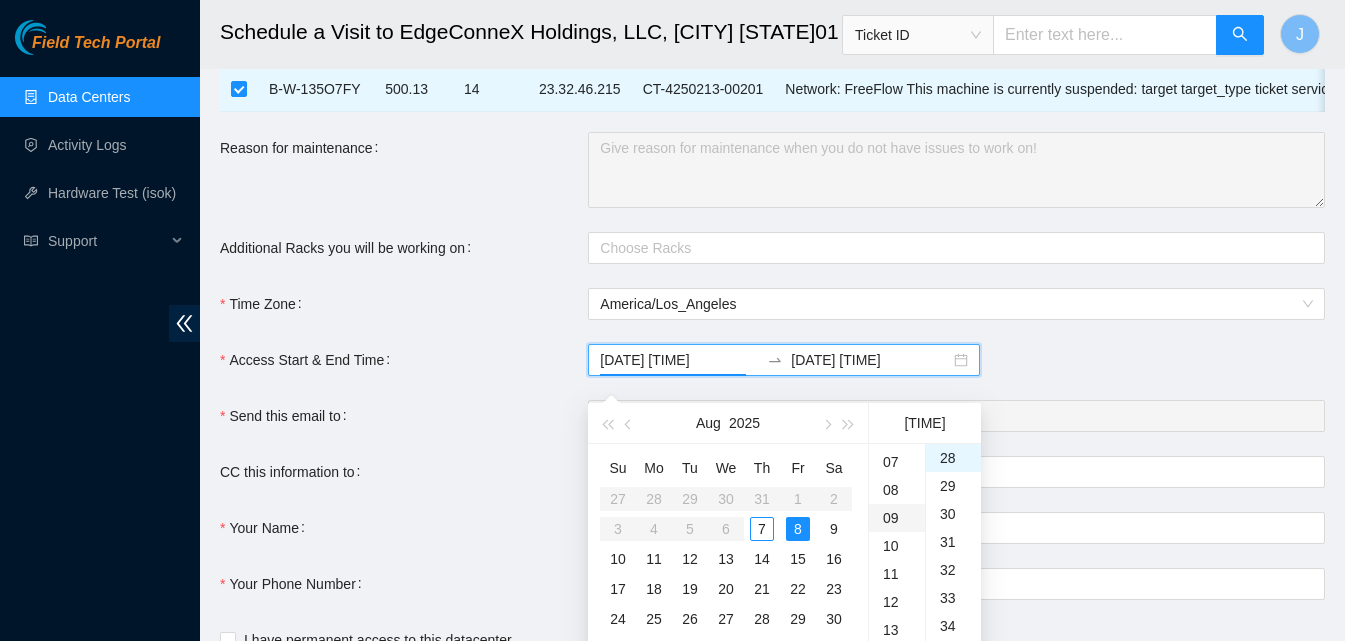 click on "09" at bounding box center (897, 518) 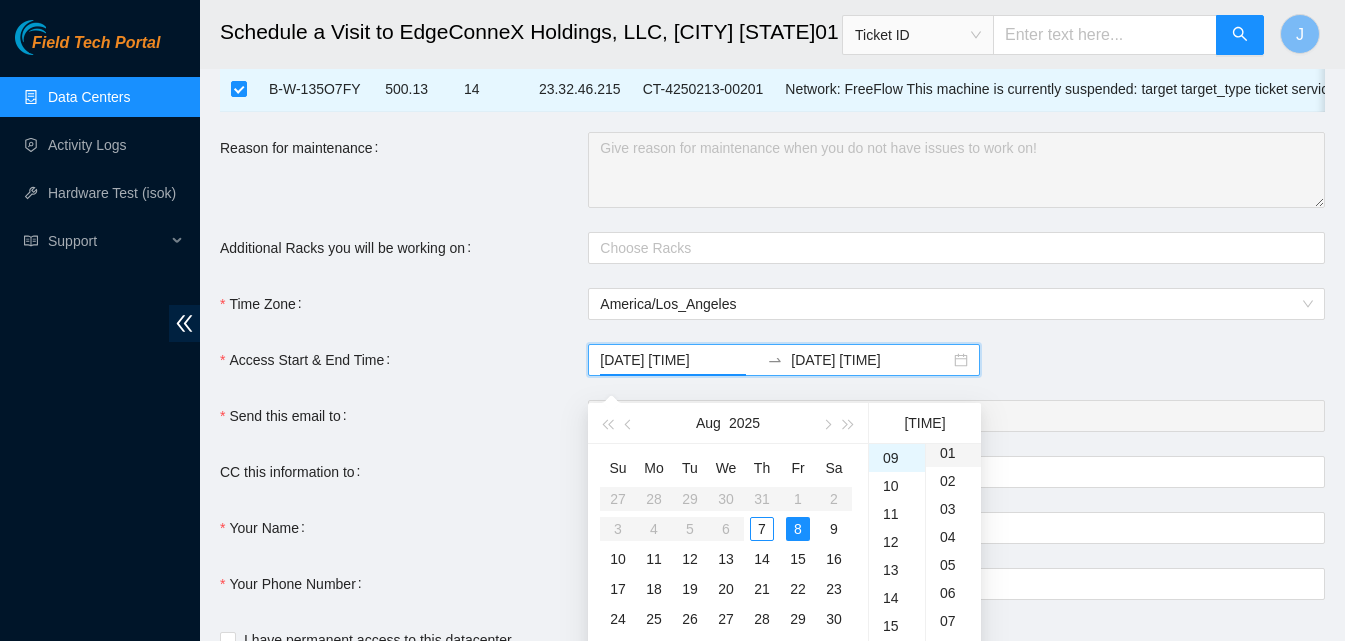 scroll, scrollTop: 0, scrollLeft: 0, axis: both 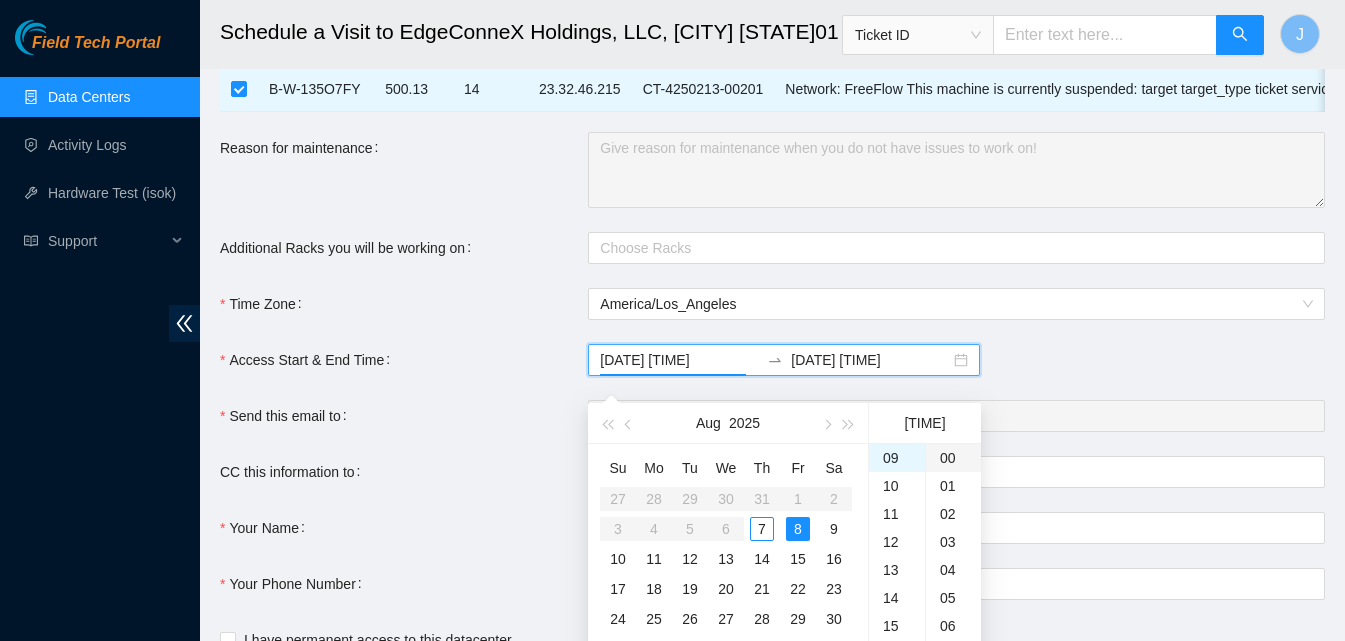 click on "00" at bounding box center (953, 458) 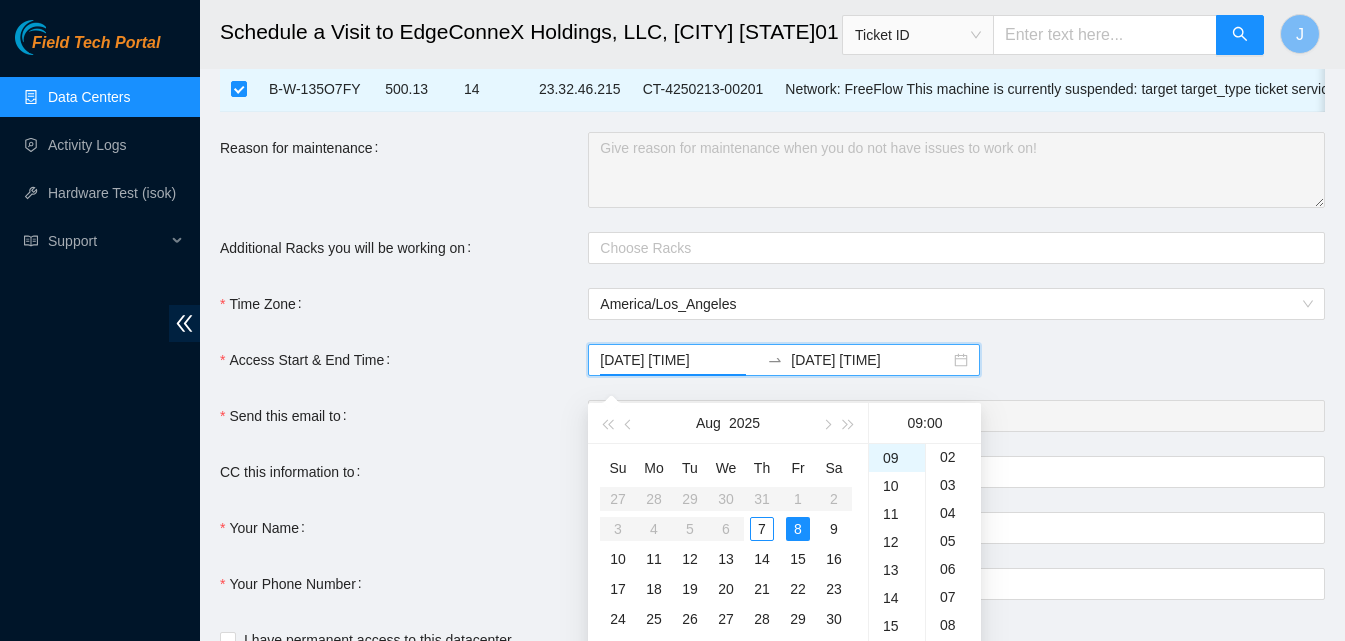 scroll, scrollTop: 100, scrollLeft: 0, axis: vertical 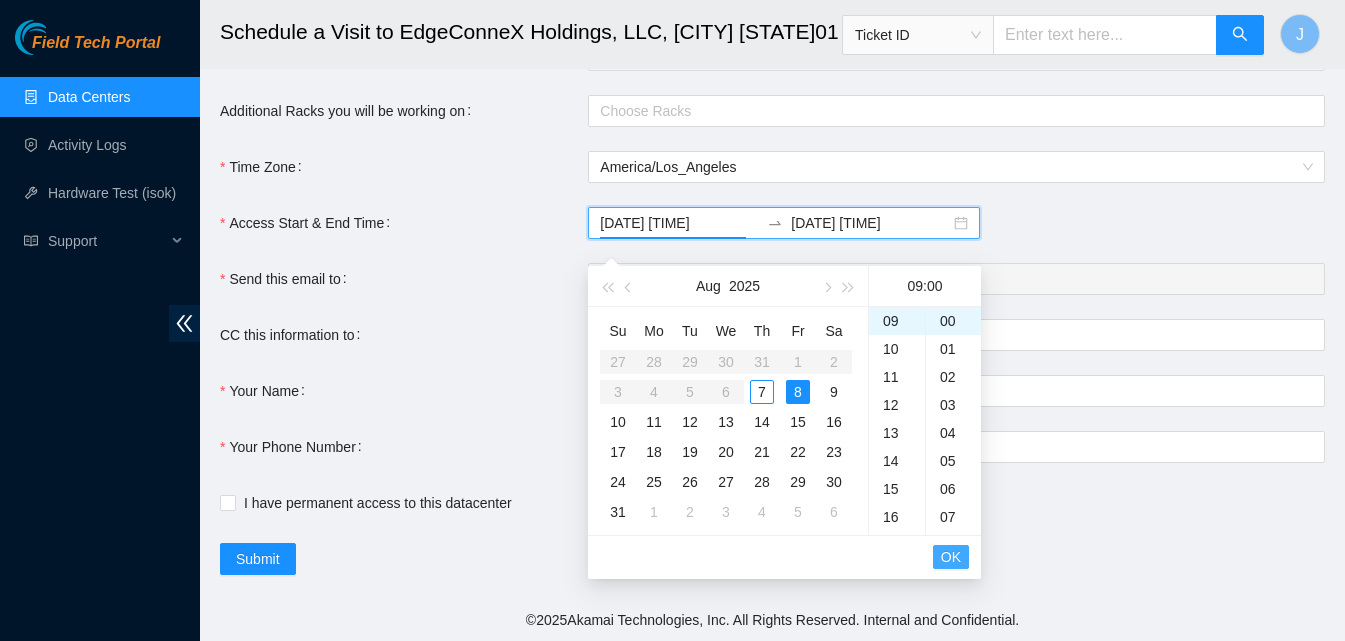 click on "OK" at bounding box center (951, 557) 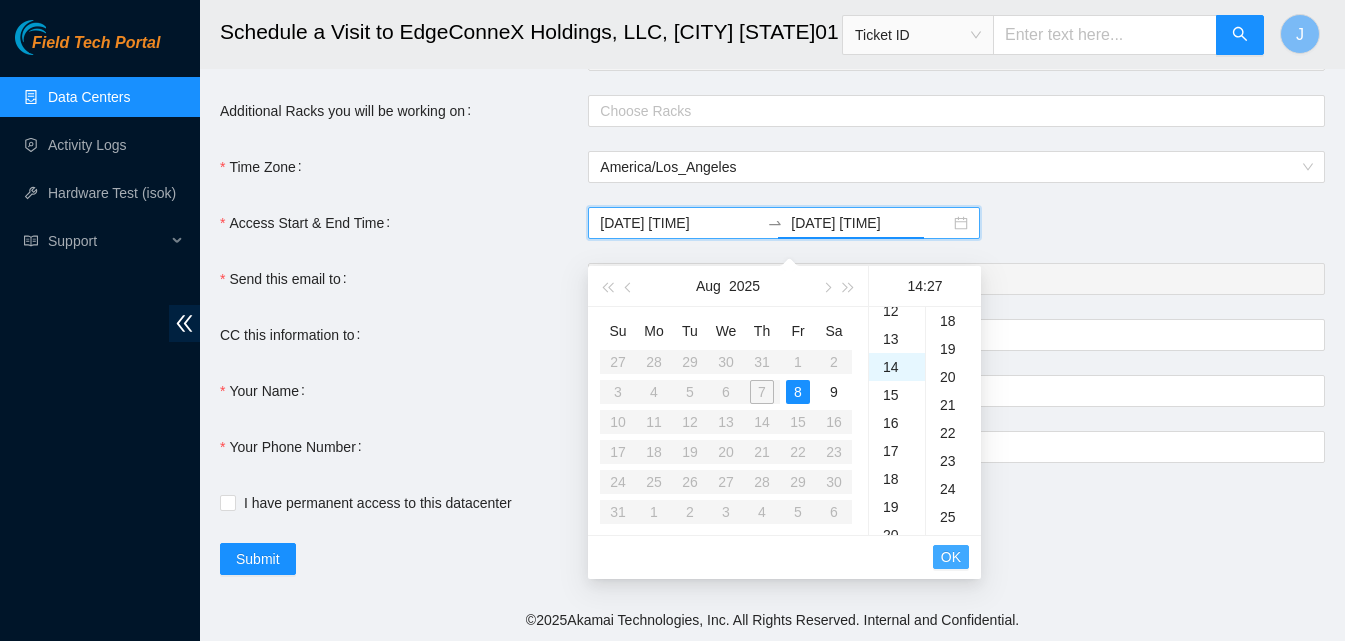 scroll, scrollTop: 392, scrollLeft: 0, axis: vertical 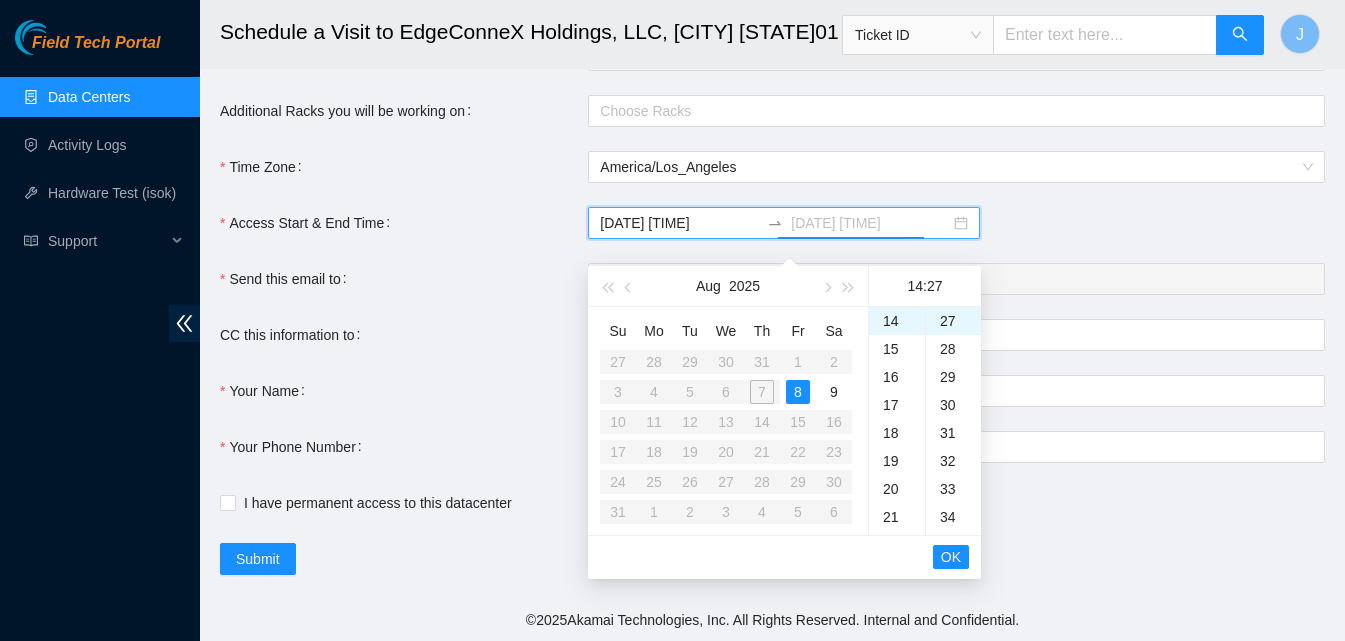 click on "8" at bounding box center [798, 392] 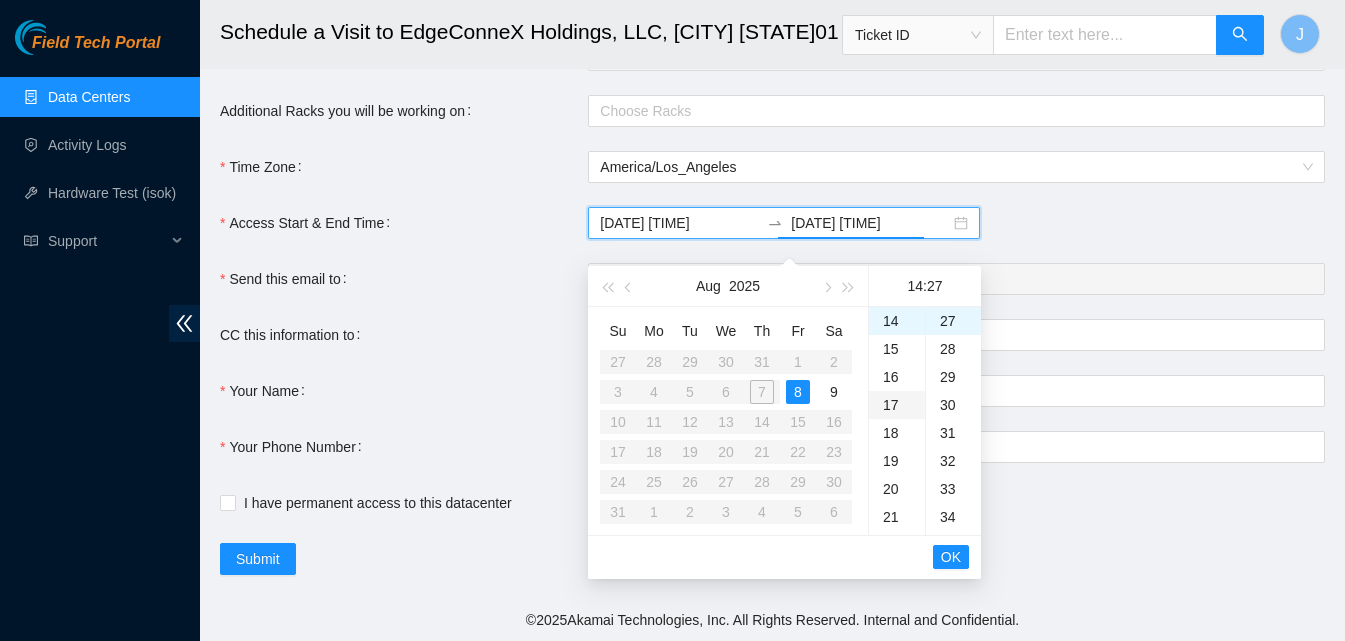 click on "17" at bounding box center [897, 405] 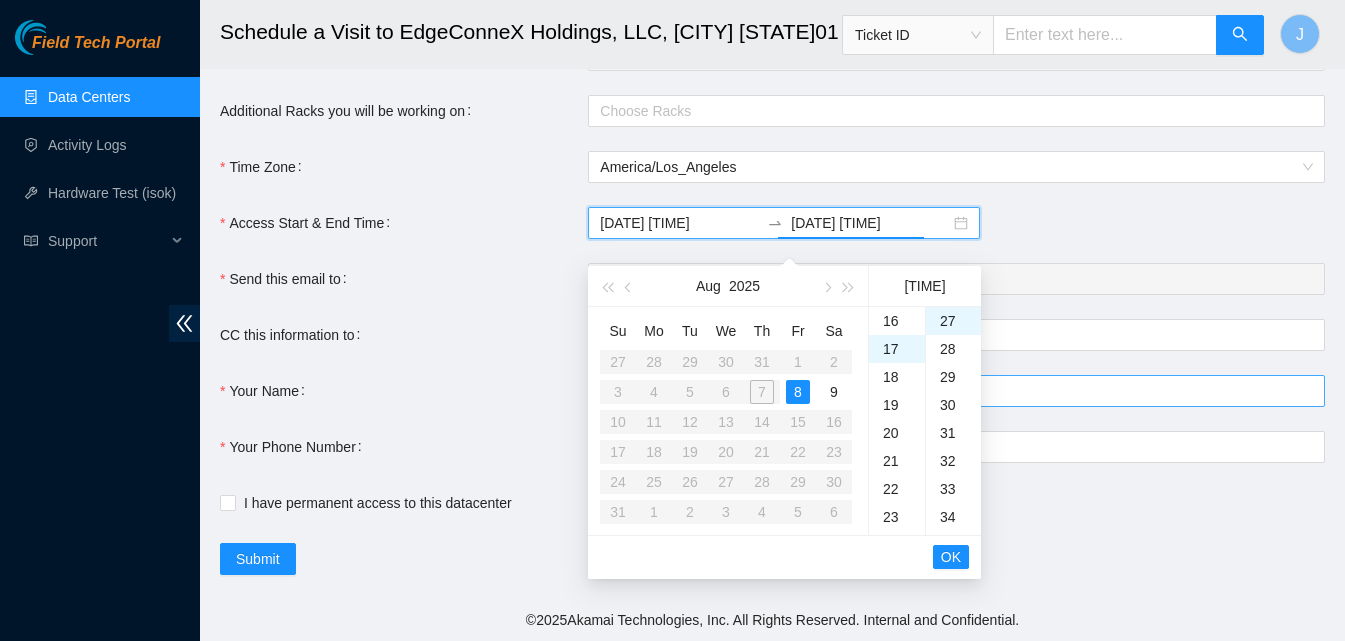 scroll, scrollTop: 476, scrollLeft: 0, axis: vertical 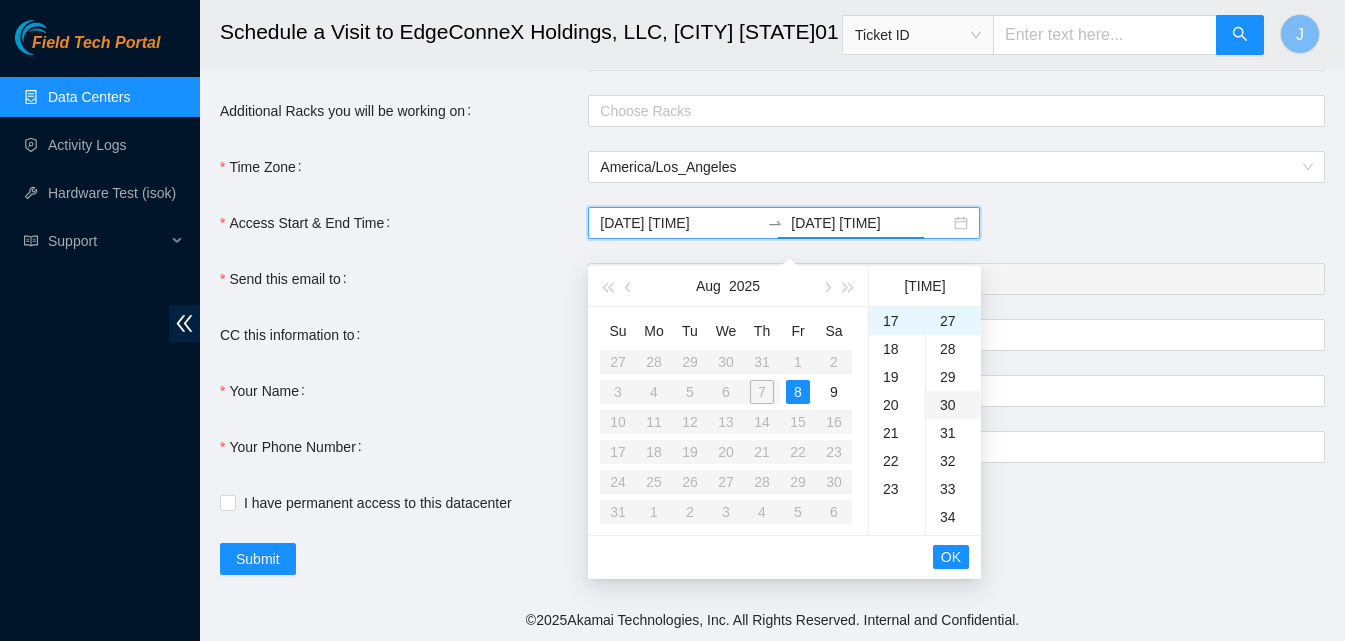 click on "30" at bounding box center [953, 405] 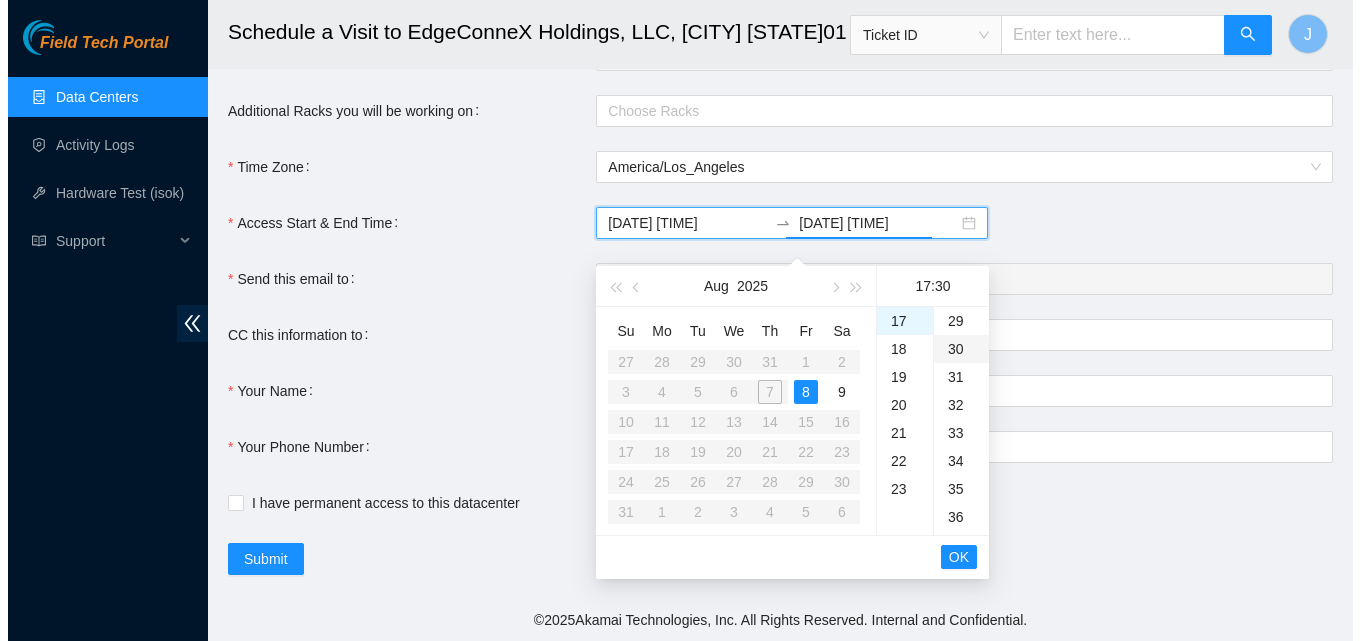 scroll, scrollTop: 840, scrollLeft: 0, axis: vertical 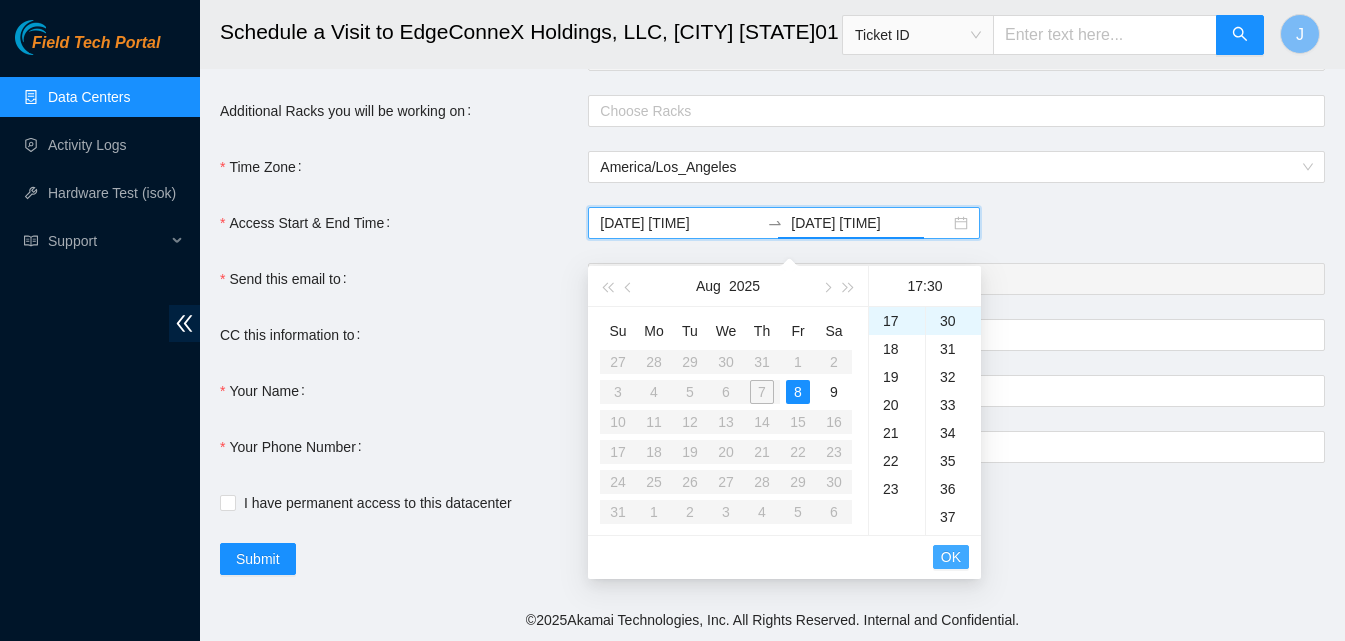 click on "OK" at bounding box center (951, 557) 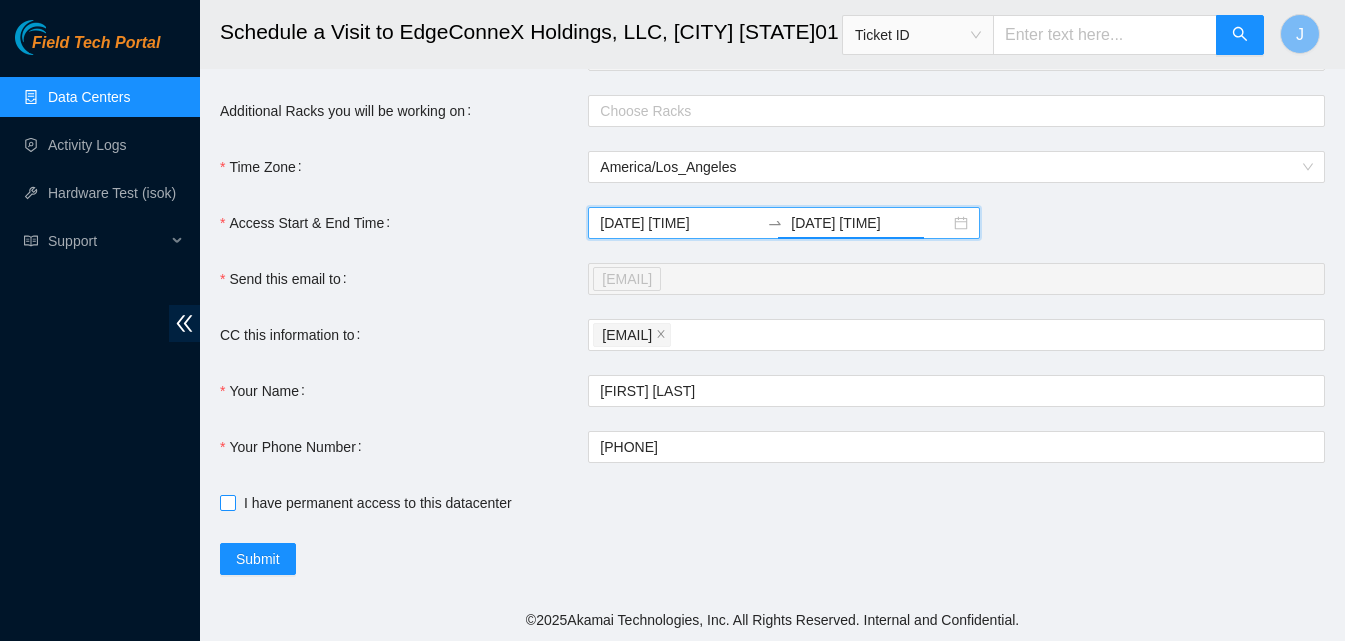 click on "I have permanent access to this datacenter" at bounding box center (227, 502) 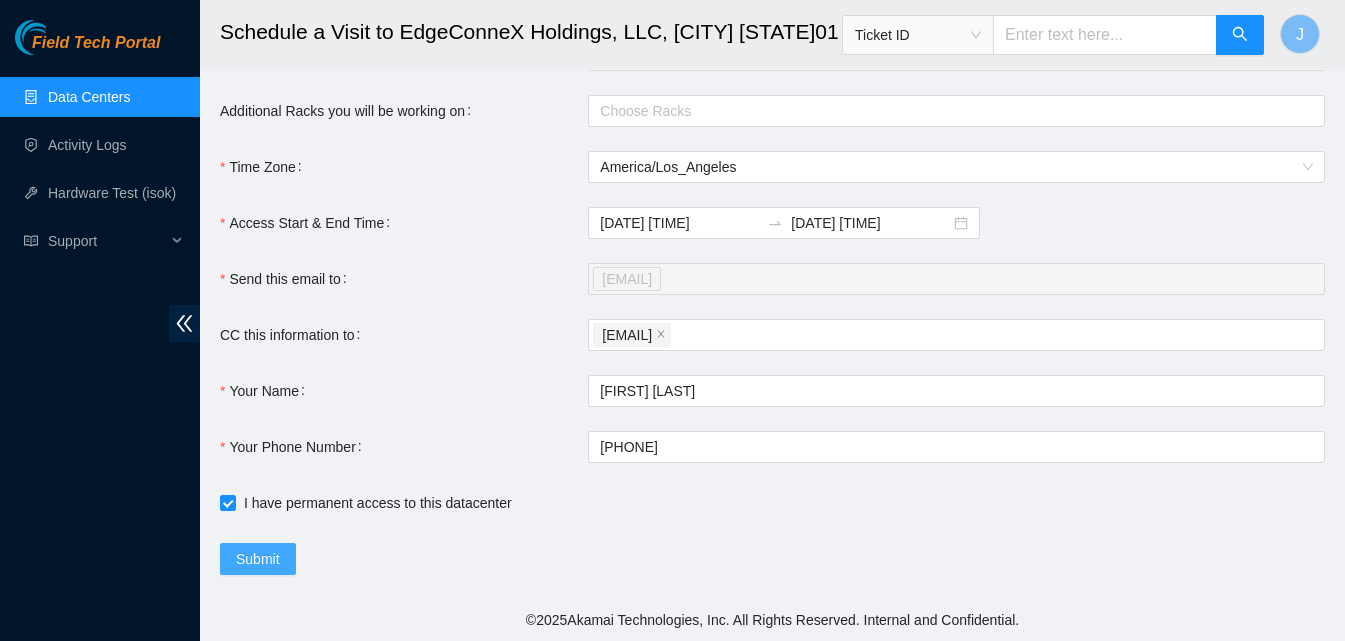 click on "Submit" at bounding box center [258, 559] 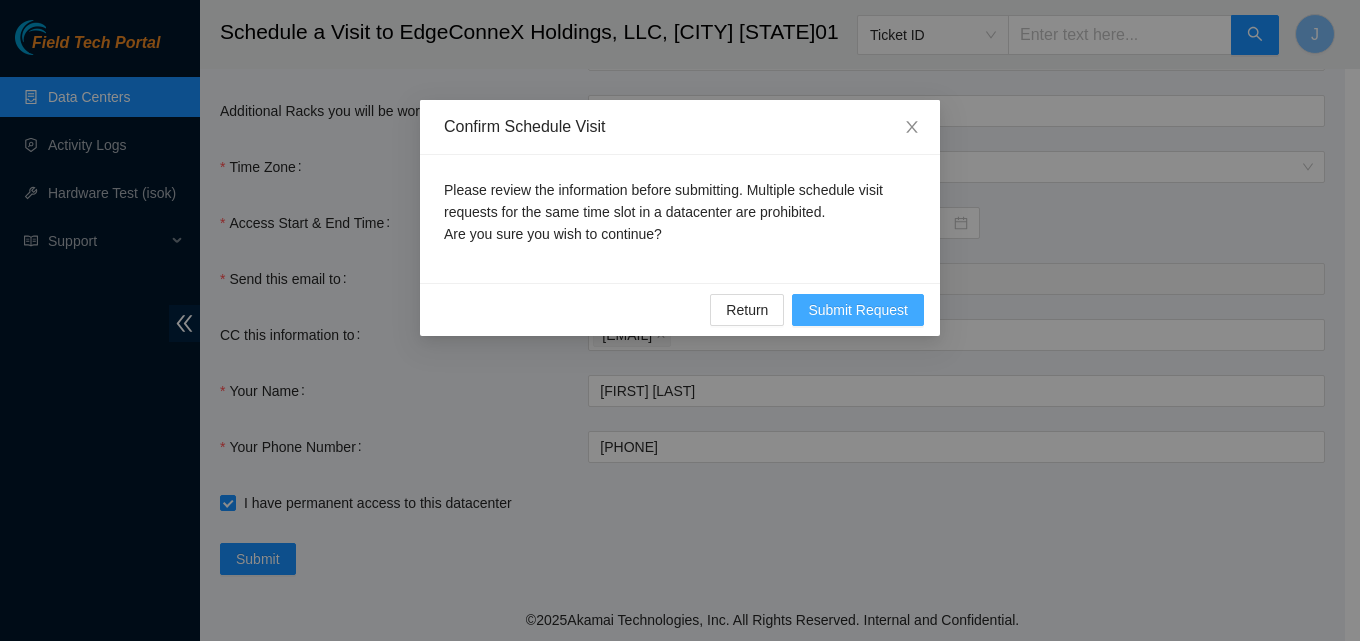 click on "Submit Request" at bounding box center (858, 310) 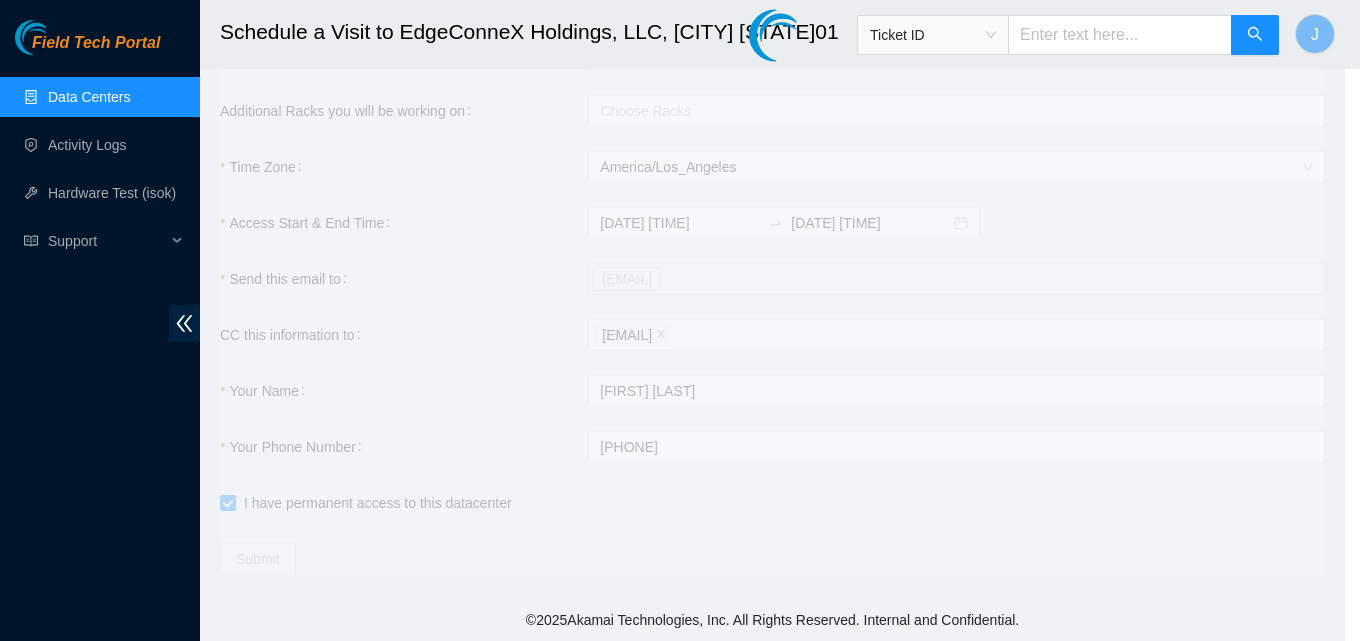 type on "2025-08-07 14:28" 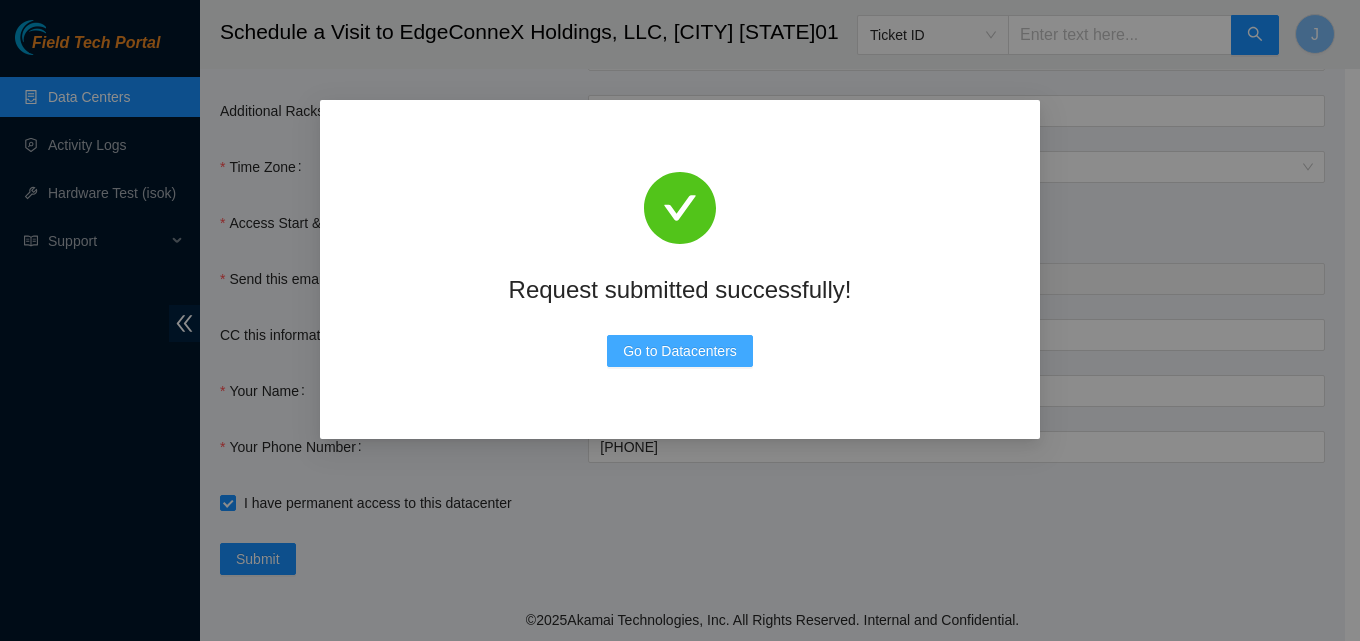 click on "Go to Datacenters" at bounding box center (680, 351) 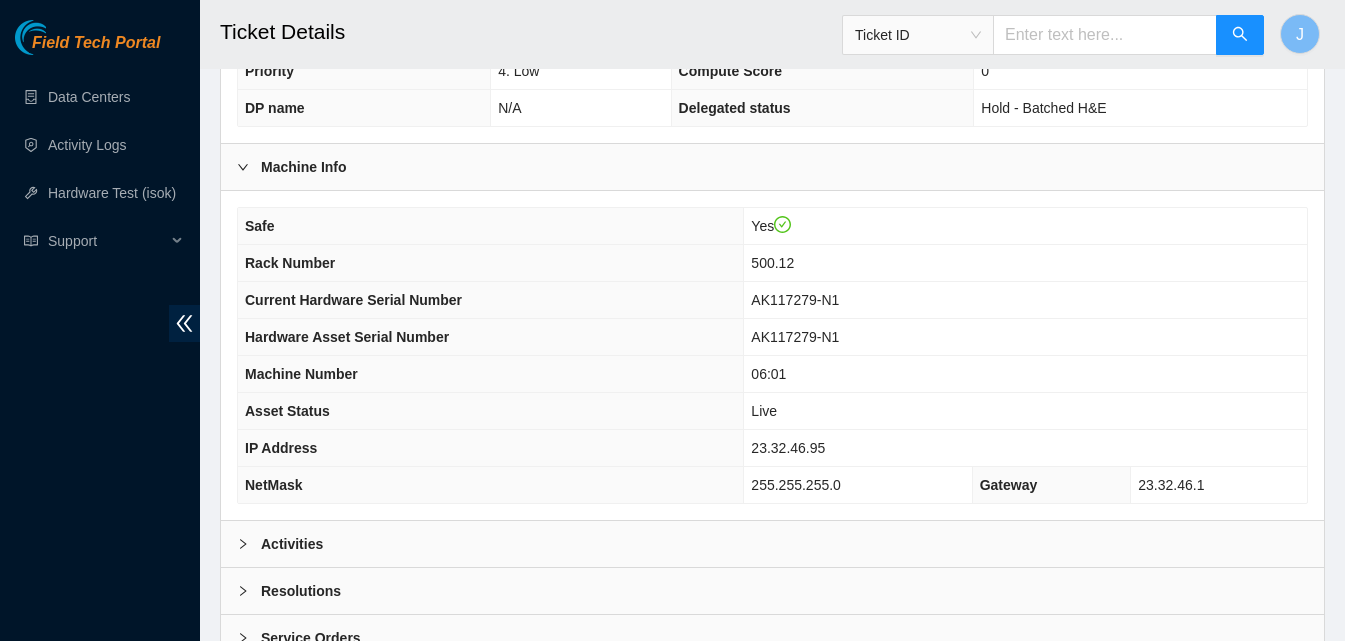 scroll, scrollTop: 700, scrollLeft: 0, axis: vertical 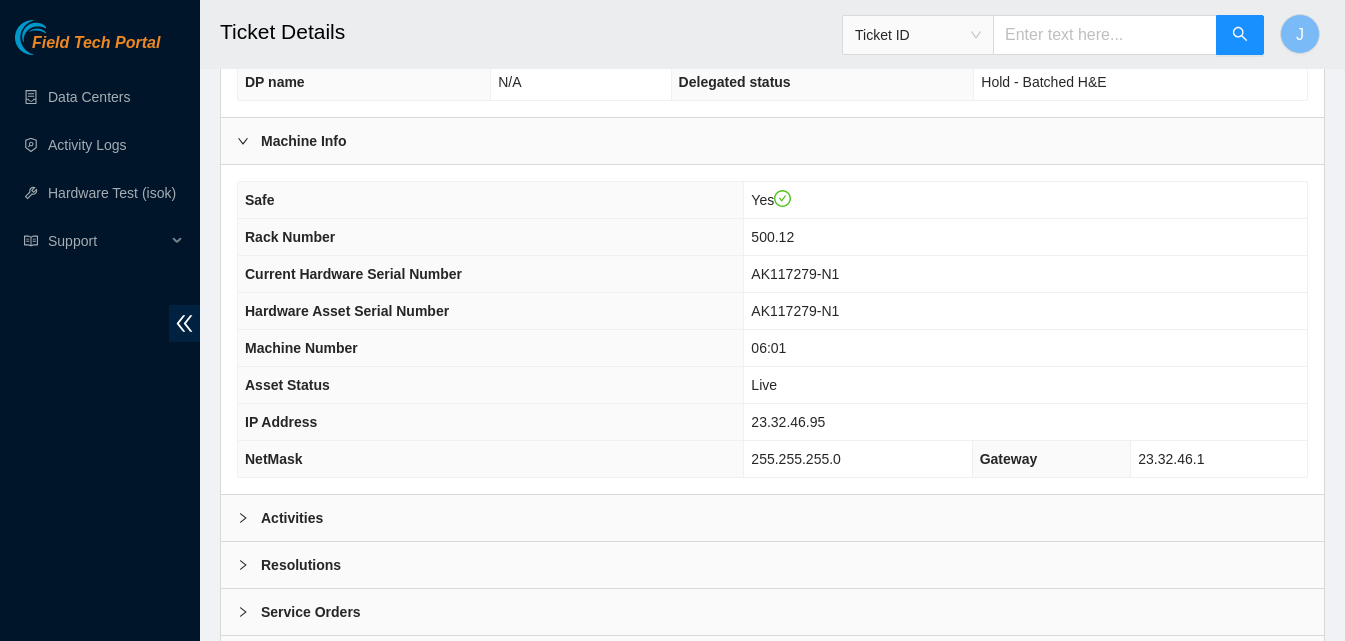 drag, startPoint x: 465, startPoint y: 500, endPoint x: 746, endPoint y: 249, distance: 376.77844 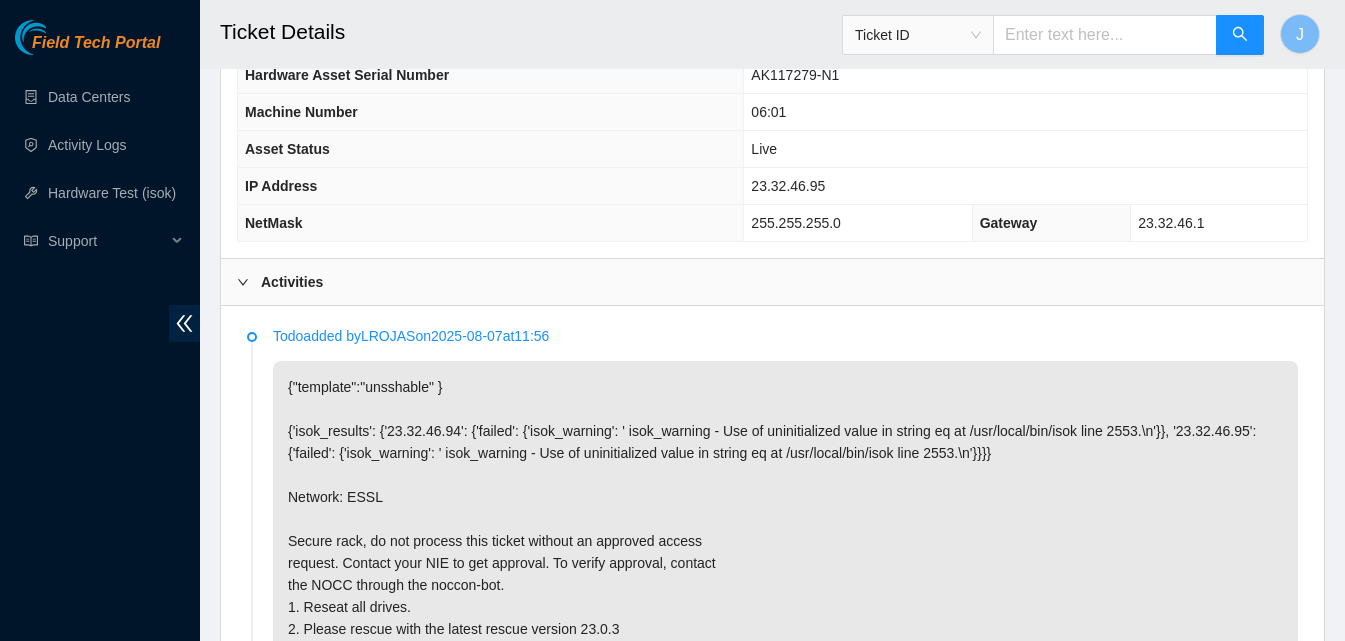 scroll, scrollTop: 1100, scrollLeft: 0, axis: vertical 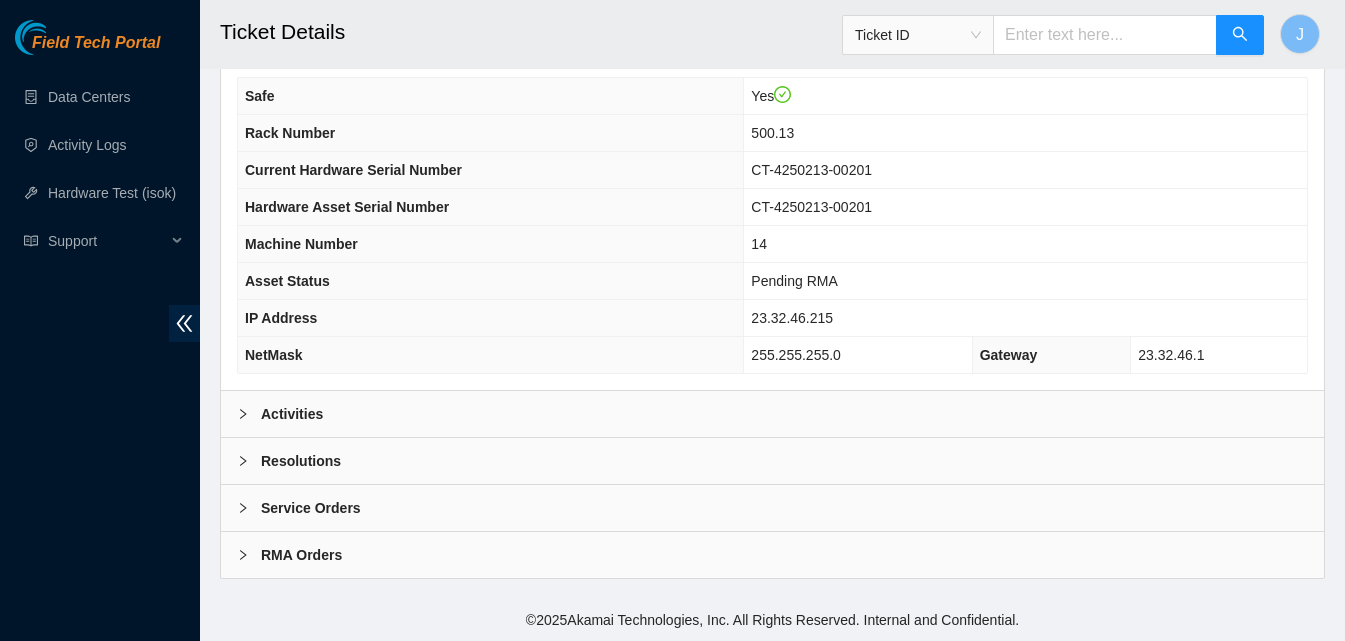 click on "Activities" at bounding box center [772, 414] 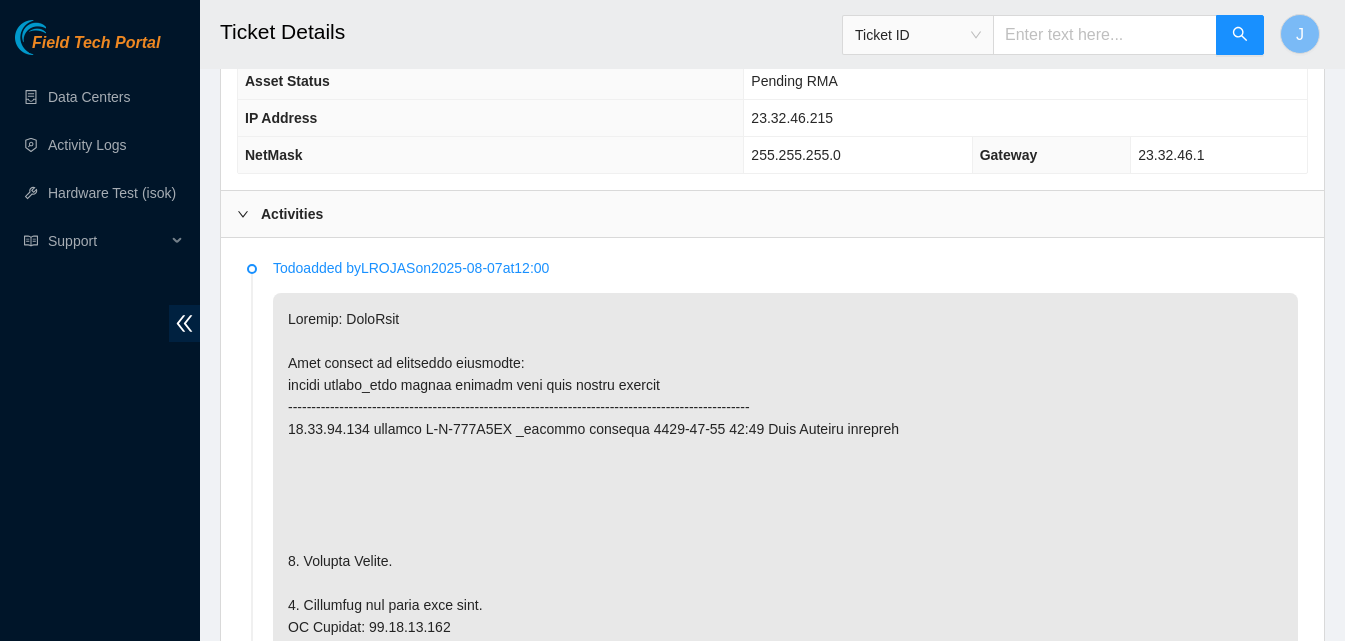 scroll, scrollTop: 1204, scrollLeft: 0, axis: vertical 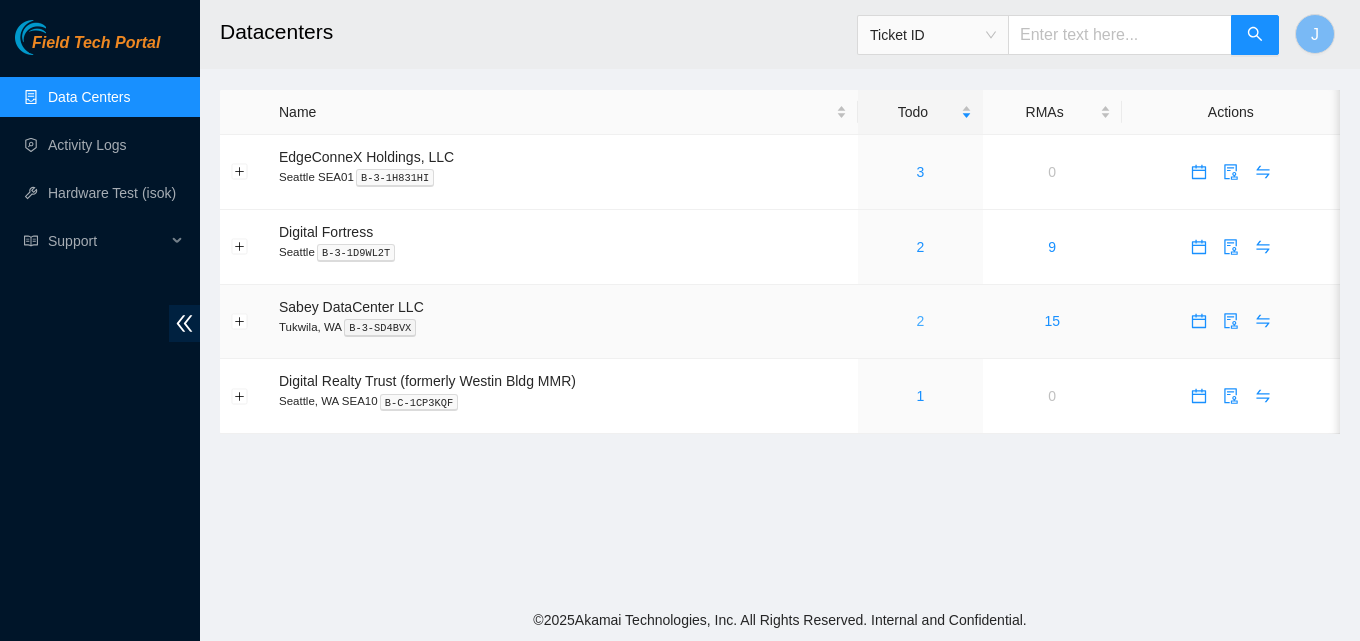 click on "2" at bounding box center (920, 321) 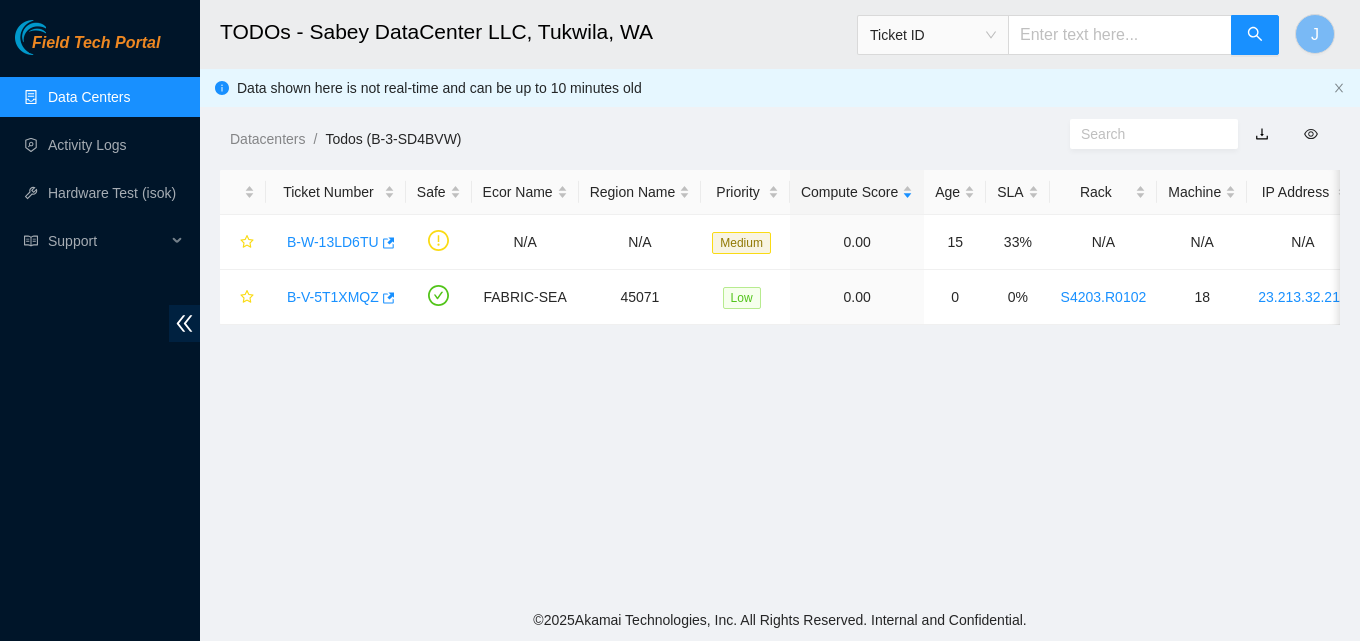 click on "Data Centers" at bounding box center [89, 97] 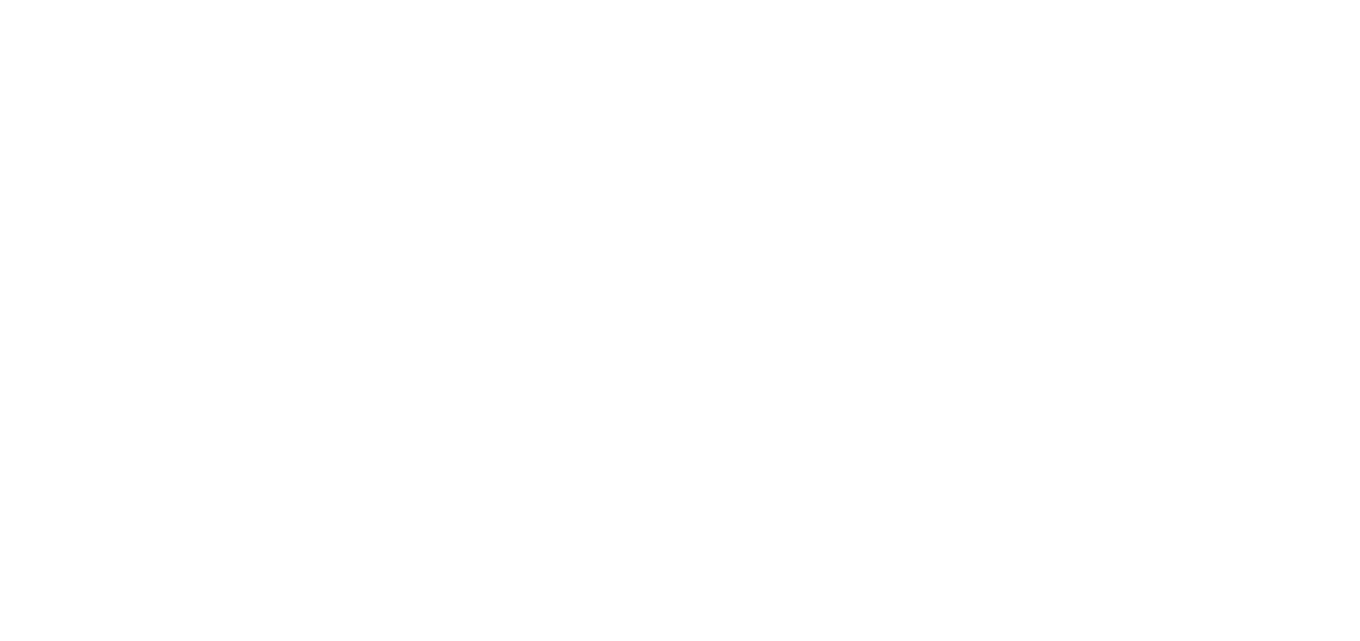 scroll, scrollTop: 0, scrollLeft: 0, axis: both 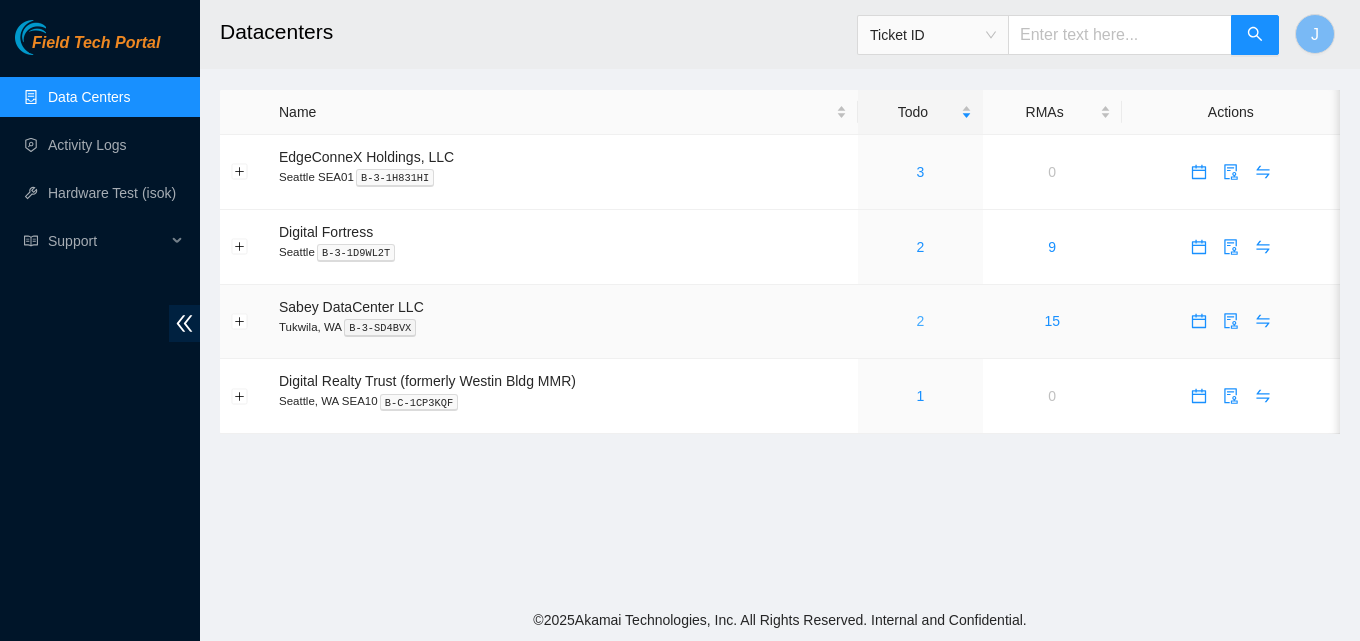 click on "2" at bounding box center [920, 321] 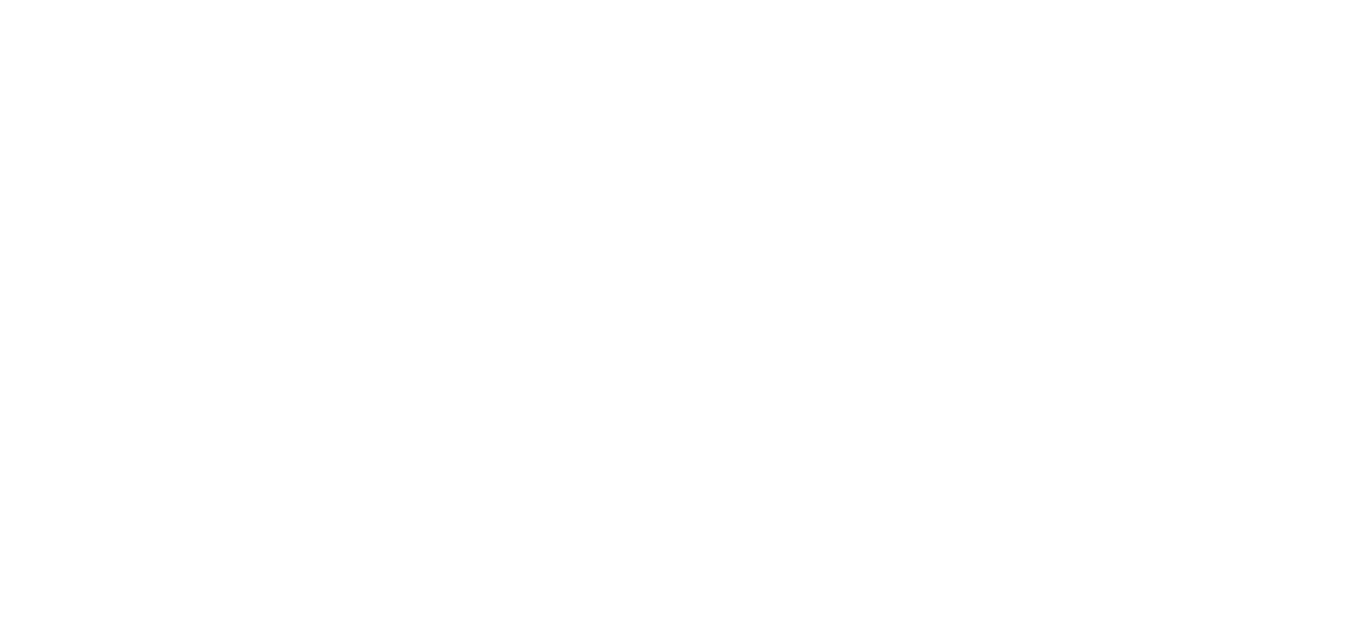scroll, scrollTop: 0, scrollLeft: 0, axis: both 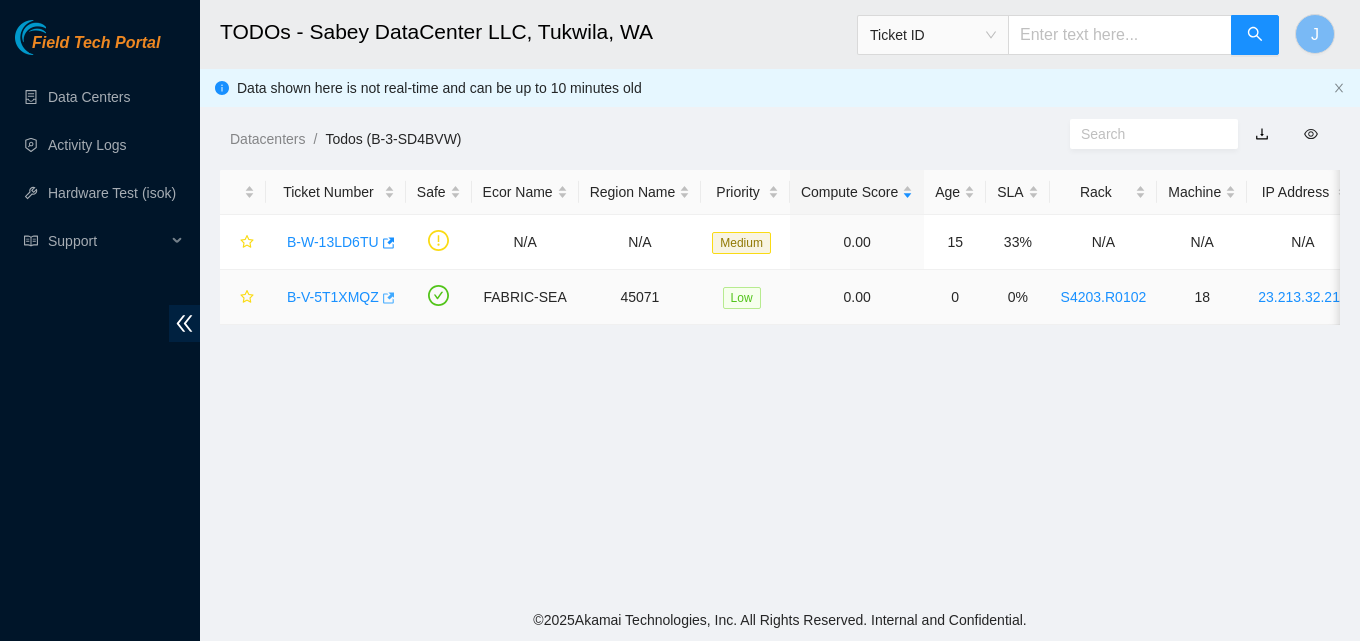 click on "Field Tech Portal Data Centers Activity Logs Hardware Test (isok) Support   TODOs - Sabey DataCenter LLC, Tukwila, WA    Ticket ID J Data shown here is not real-time and can be up to 10 minutes old Datacenters / Todos (B-3-SD4BVW) / Ticket Number Safe Ecor Name Region Name Priority Compute Score Age SLA Rack Machine IP Address Serial Number Server Type                               B-W-13LD6TU N/A N/A Medium 0.00 15 33% N/A N/A N/A 1827686 EXFO FTB-1V2 PRO OTDR   B-V-5T1XMQZ FABRIC-SEA 45071 Low 0.00 0 0%  S4203.R0102    18 23.213.32.213 MX-2108-0432 Jabil 1.5x18-AR HDD-S Server {Seagate} ©  2025  Akamai Technologies, Inc. All Rights Reserved. Internal and Confidential." at bounding box center [680, 320] 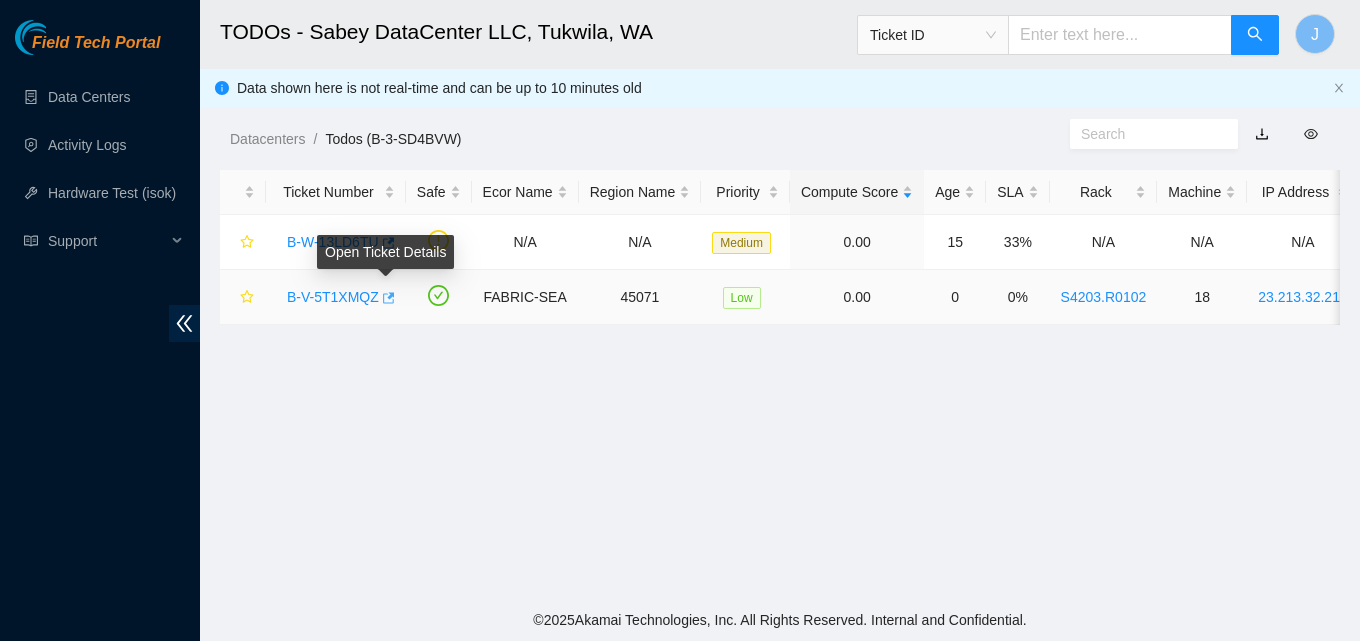 click 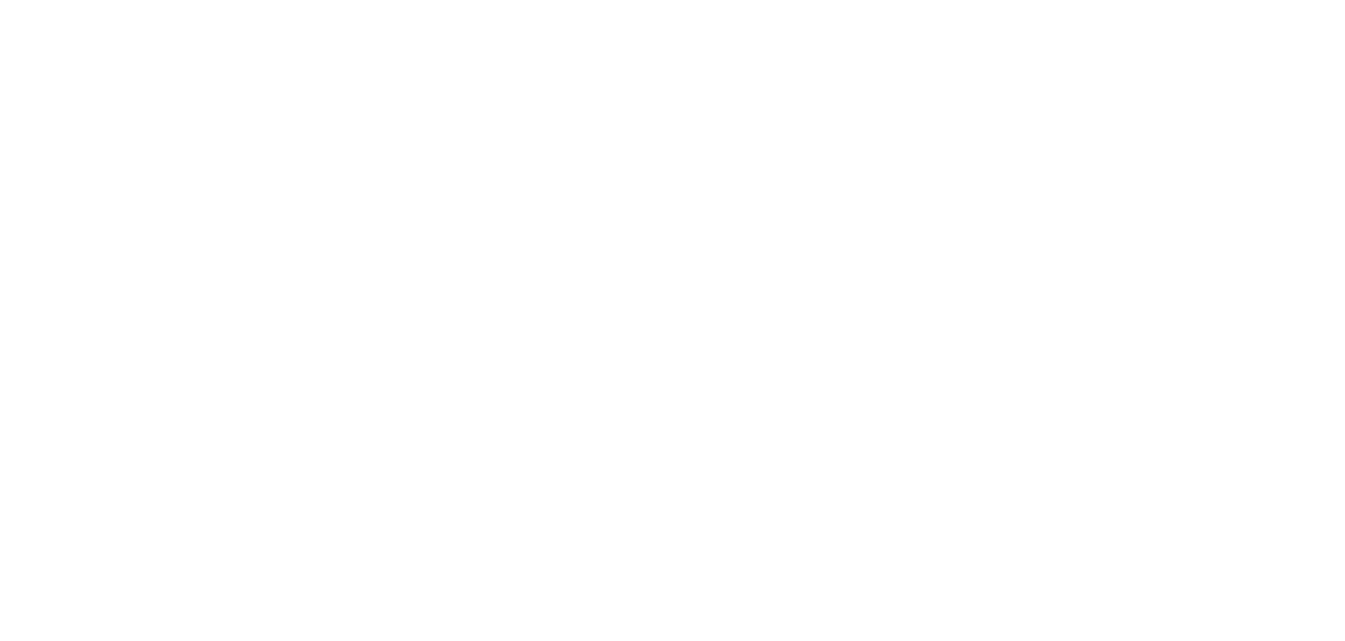 scroll, scrollTop: 0, scrollLeft: 0, axis: both 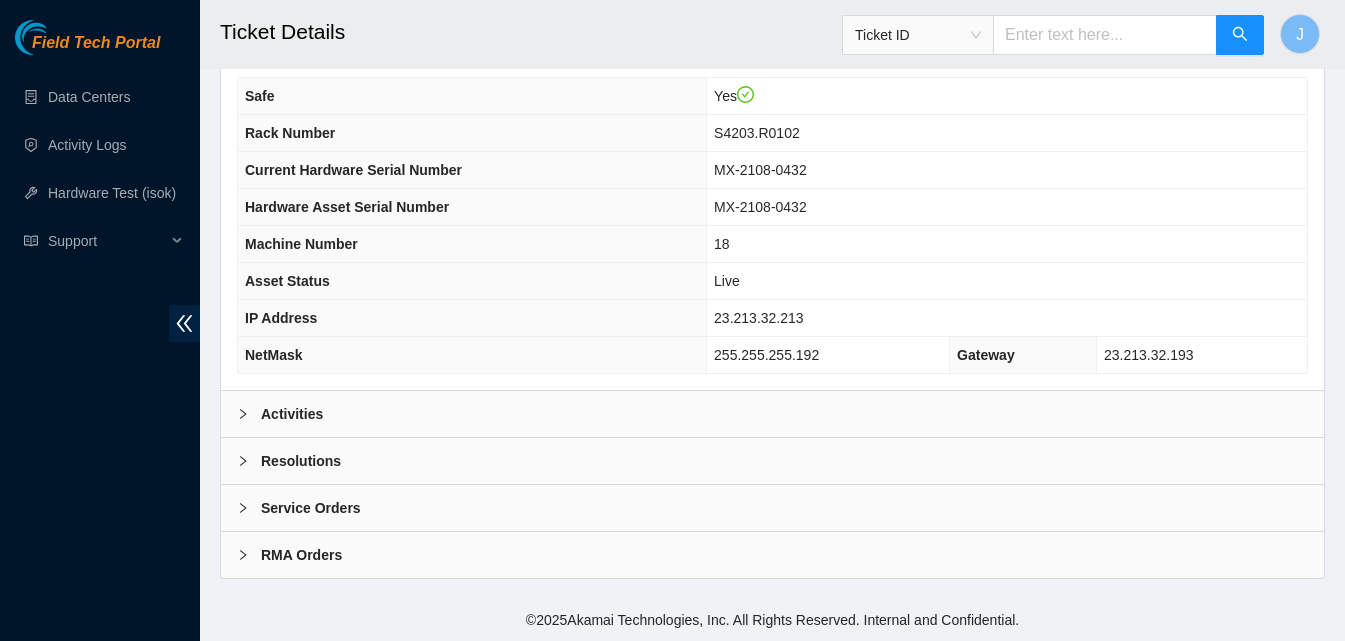 click on "Activities" at bounding box center [772, 414] 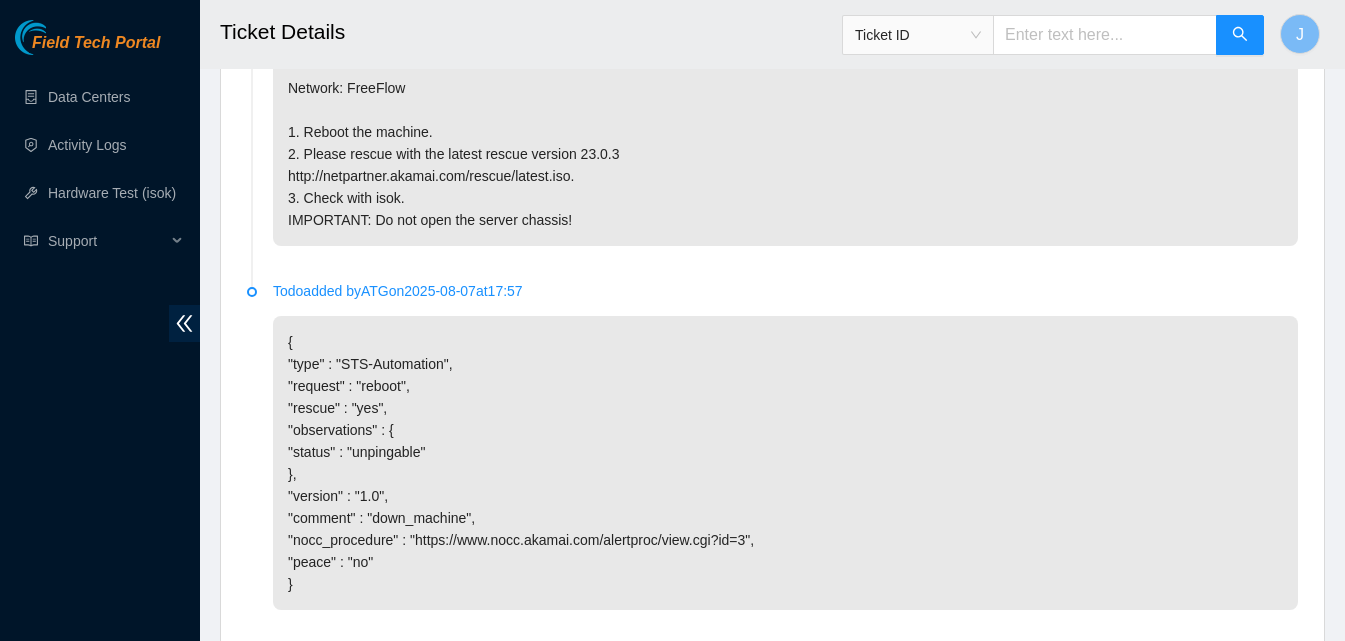 scroll, scrollTop: 1170, scrollLeft: 0, axis: vertical 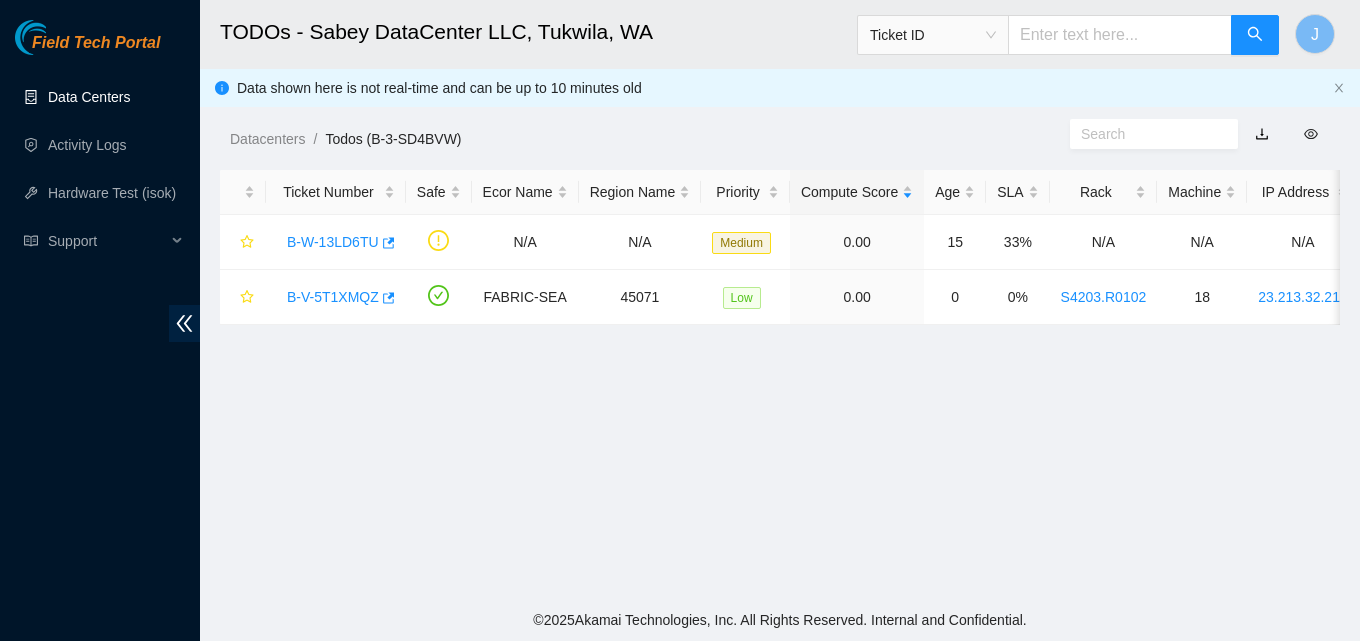 click on "Data Centers" at bounding box center (89, 97) 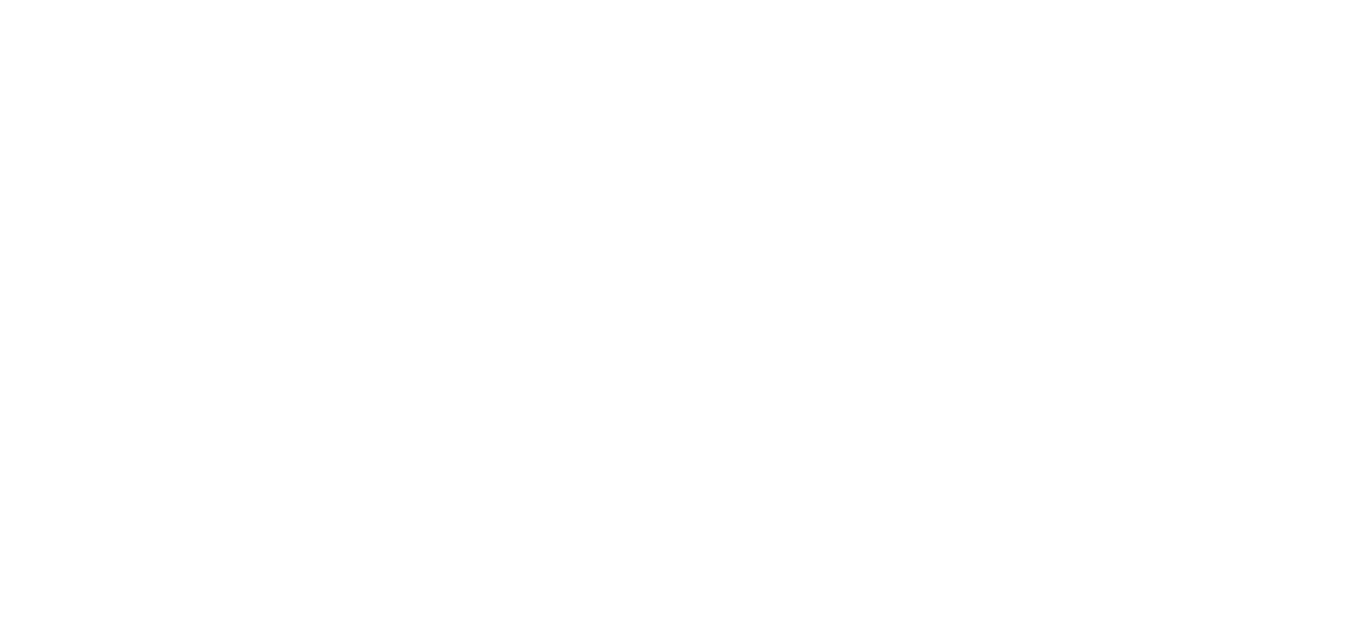 scroll, scrollTop: 0, scrollLeft: 0, axis: both 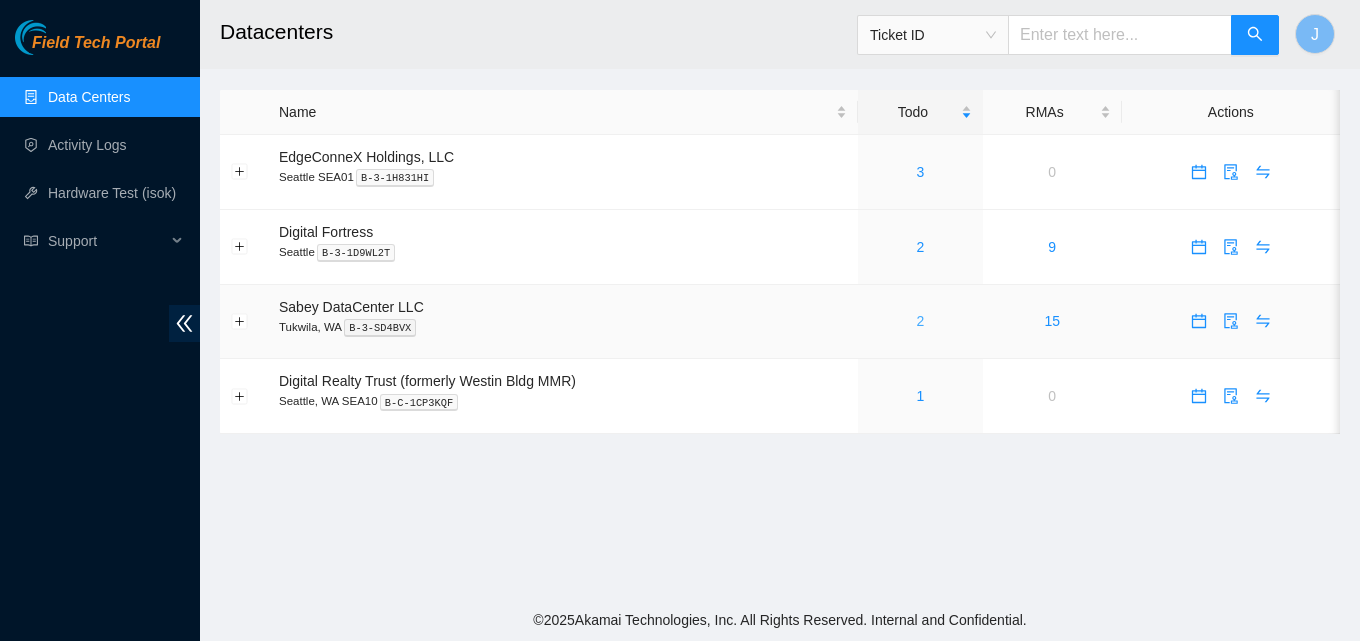 click on "2" at bounding box center [920, 321] 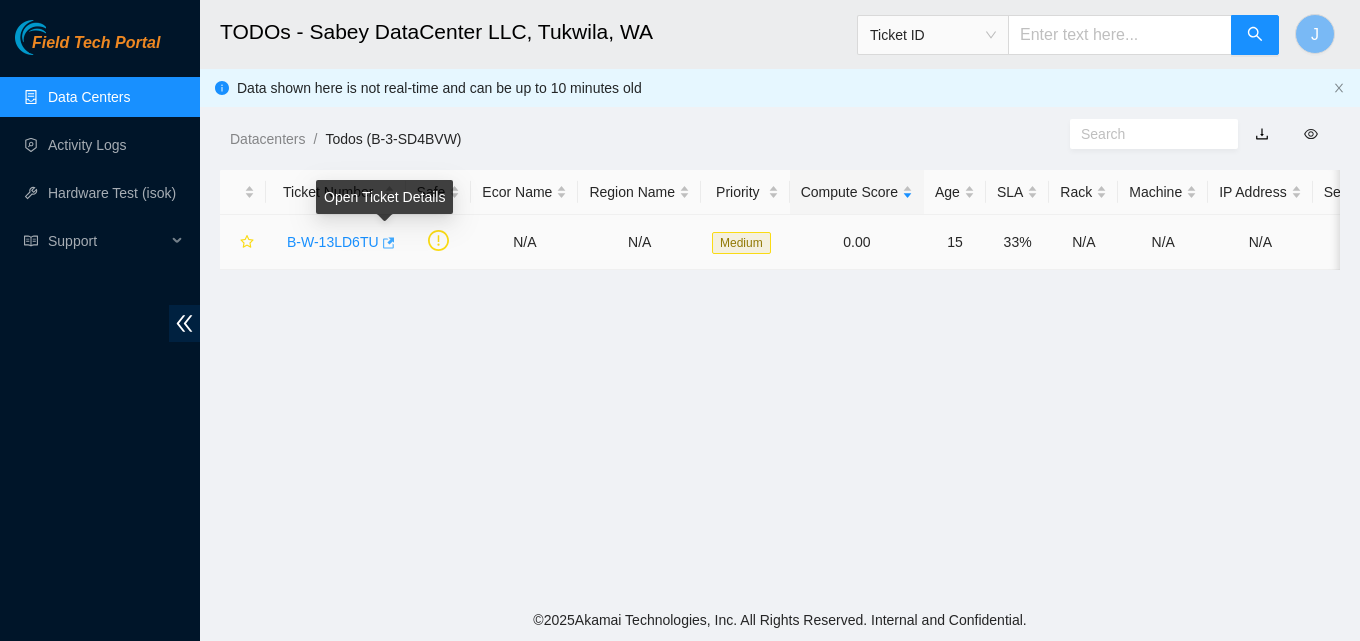 click 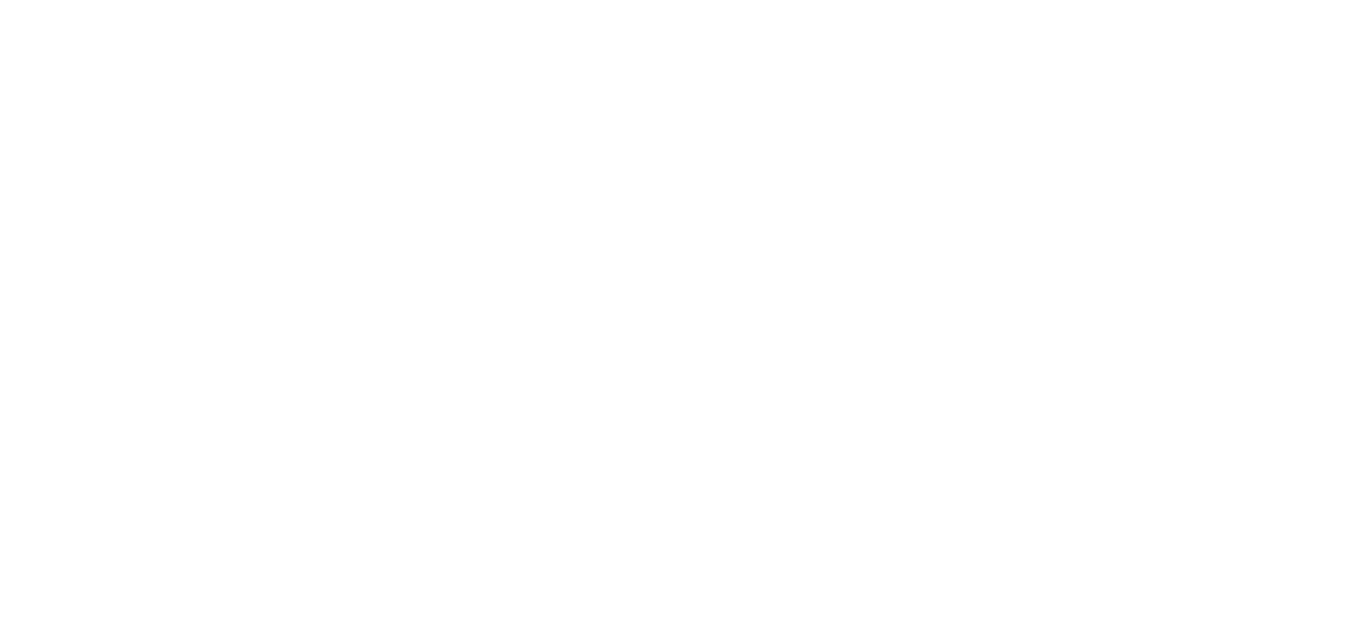 scroll, scrollTop: 0, scrollLeft: 0, axis: both 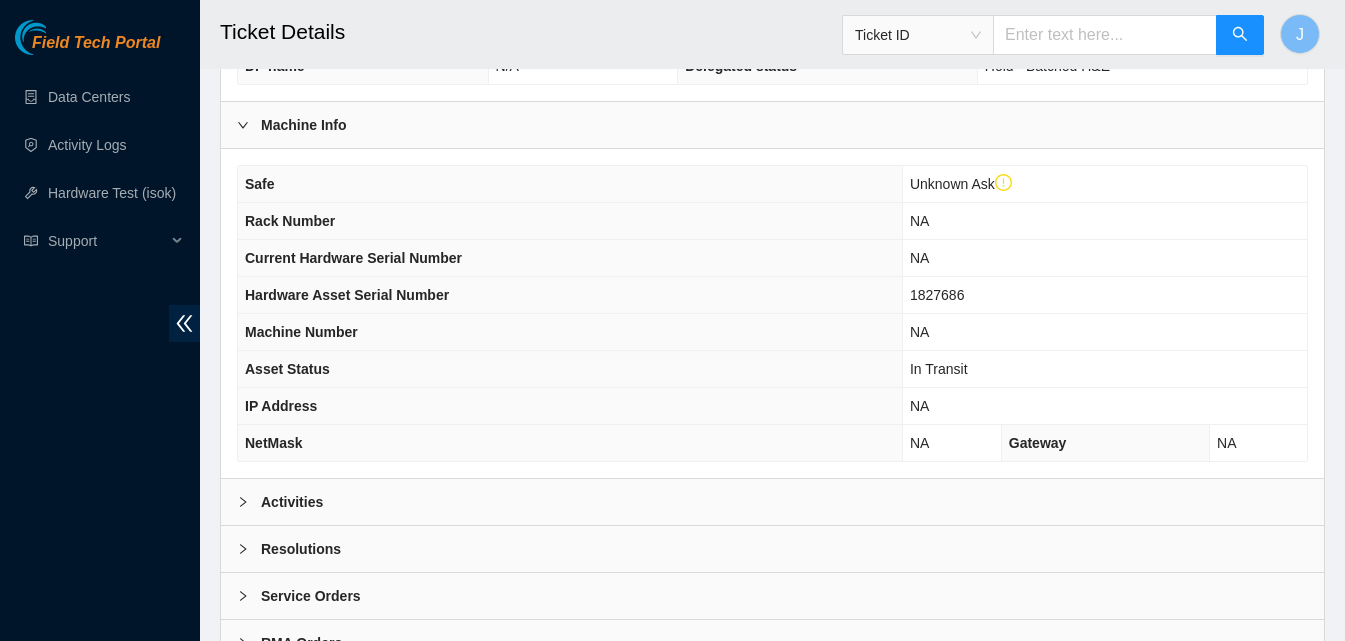 click on "Activities" at bounding box center (772, 502) 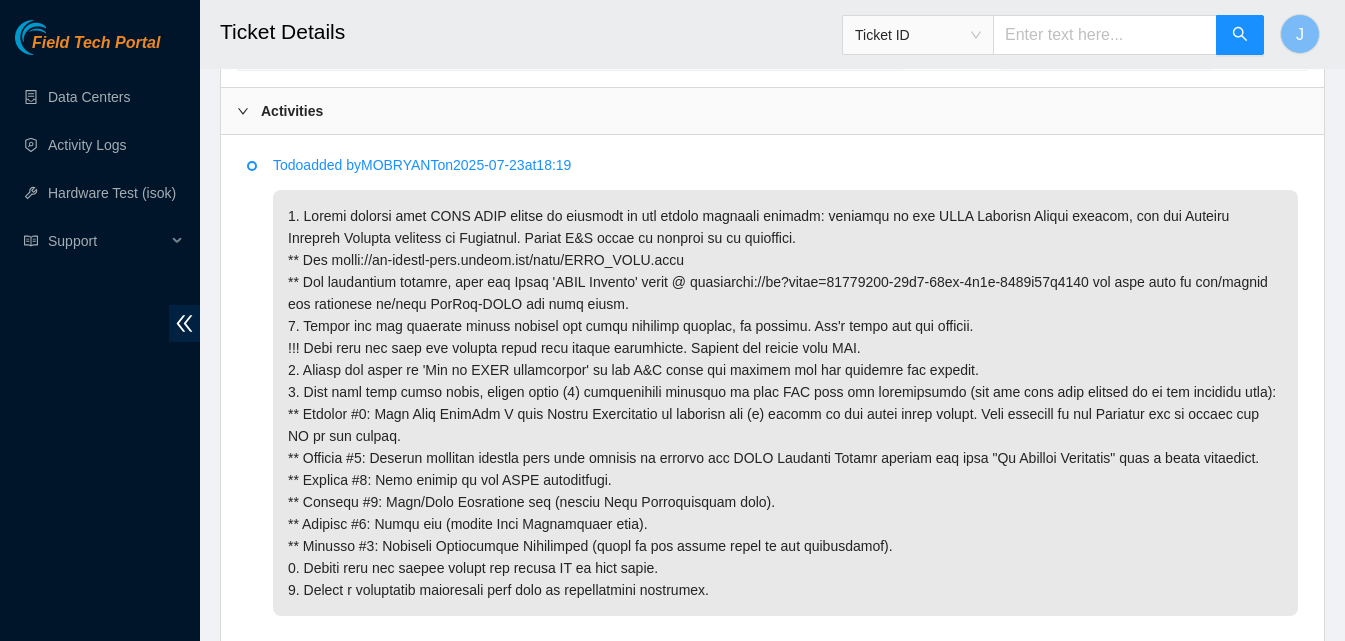 scroll, scrollTop: 1000, scrollLeft: 0, axis: vertical 